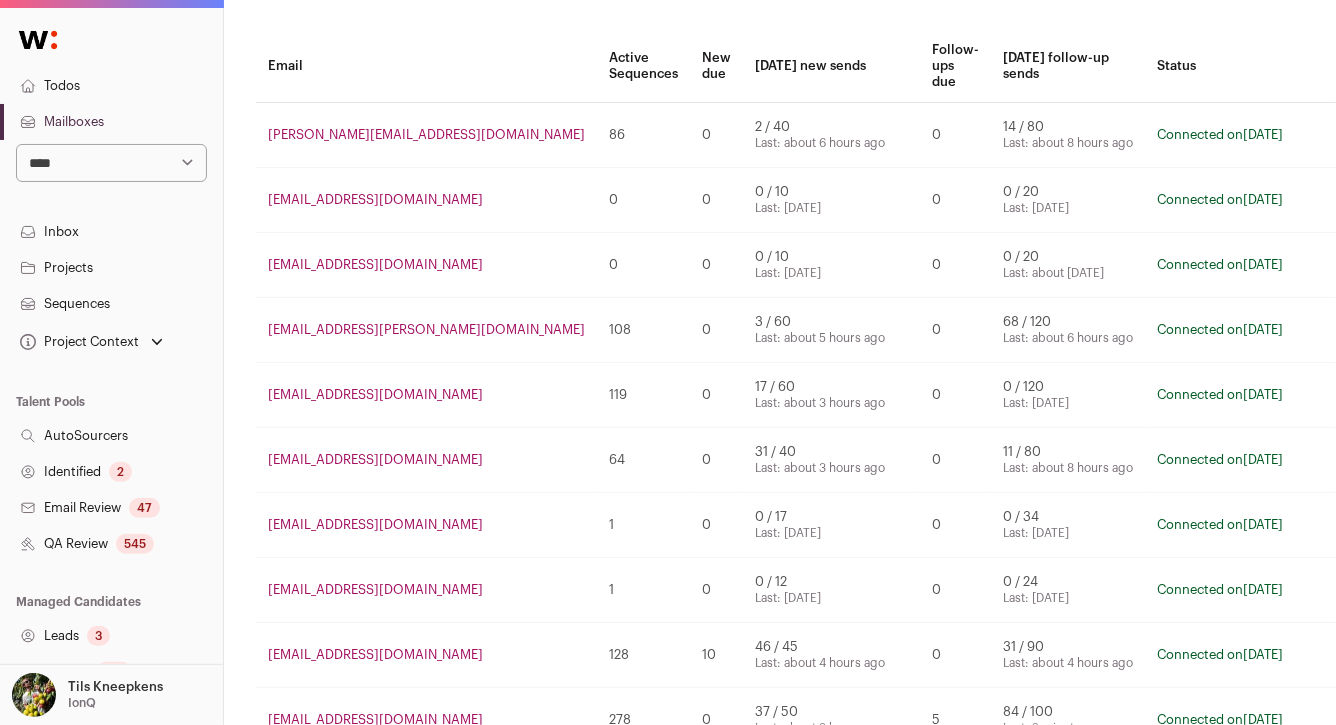 scroll, scrollTop: 116, scrollLeft: 0, axis: vertical 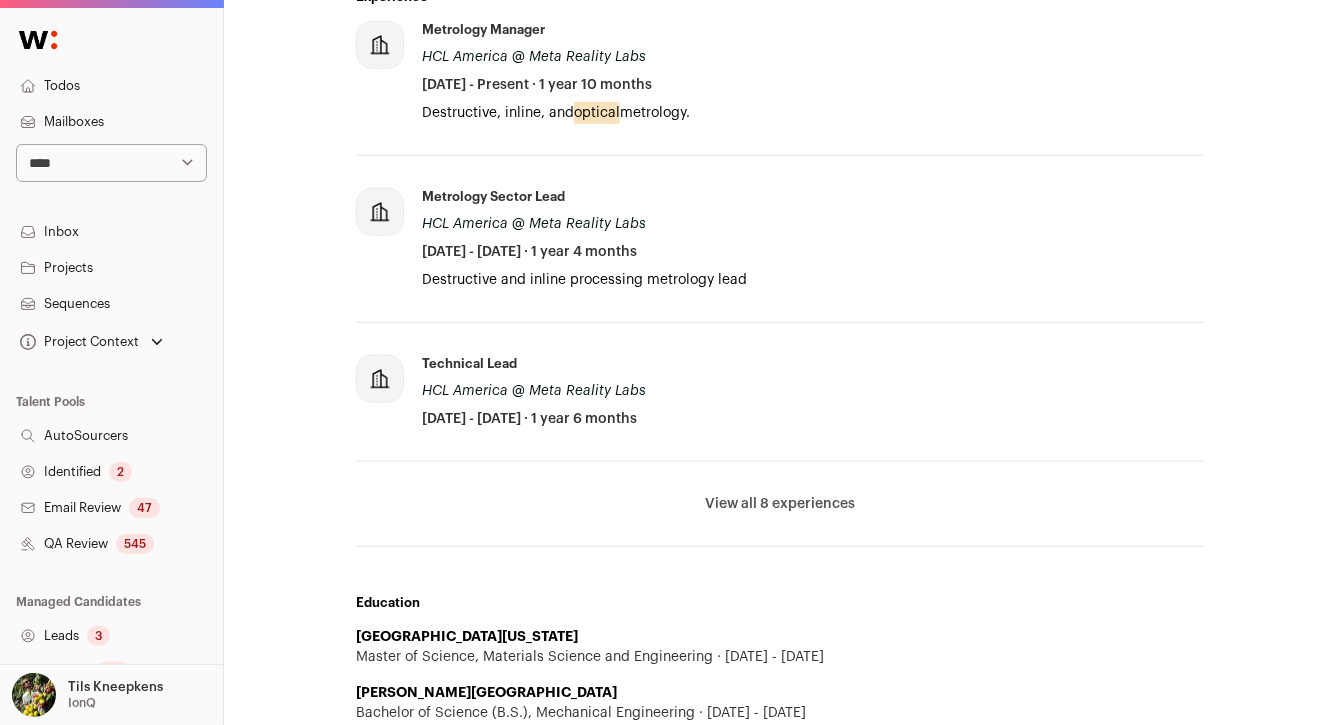 click on "View all 8 experiences" at bounding box center (780, 504) 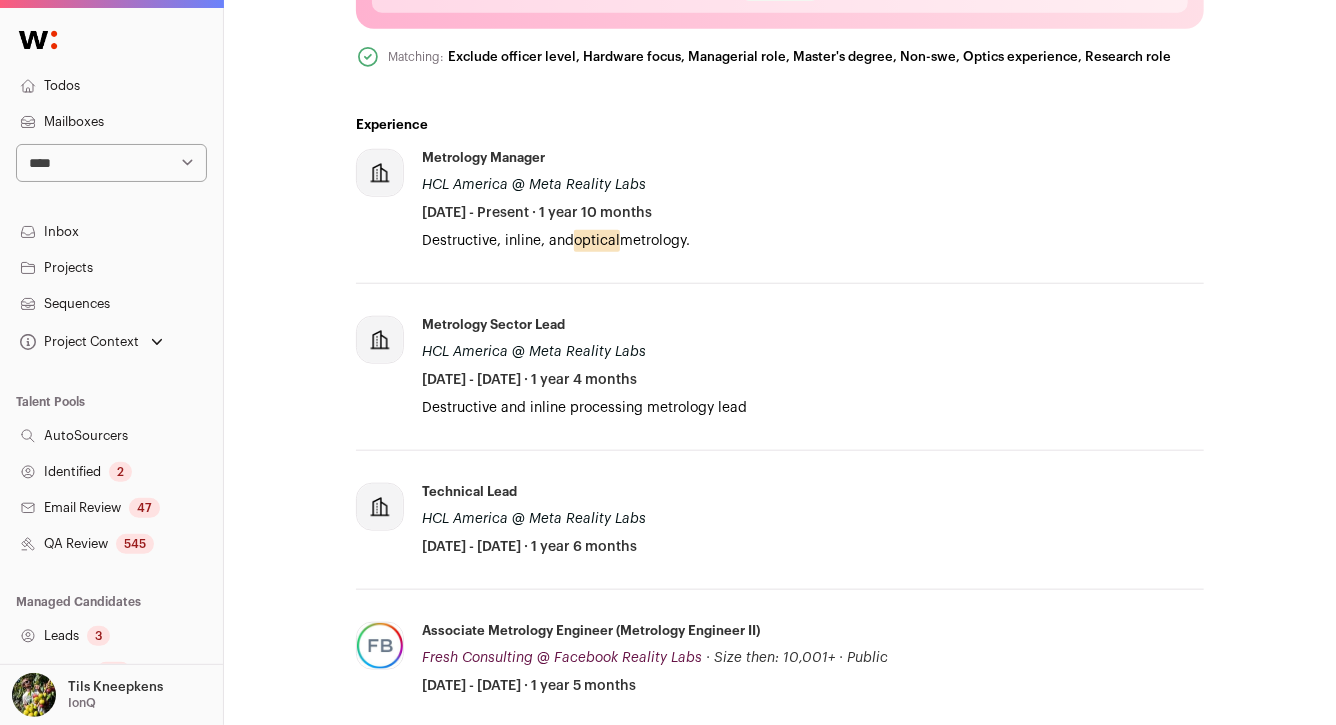scroll, scrollTop: 730, scrollLeft: 0, axis: vertical 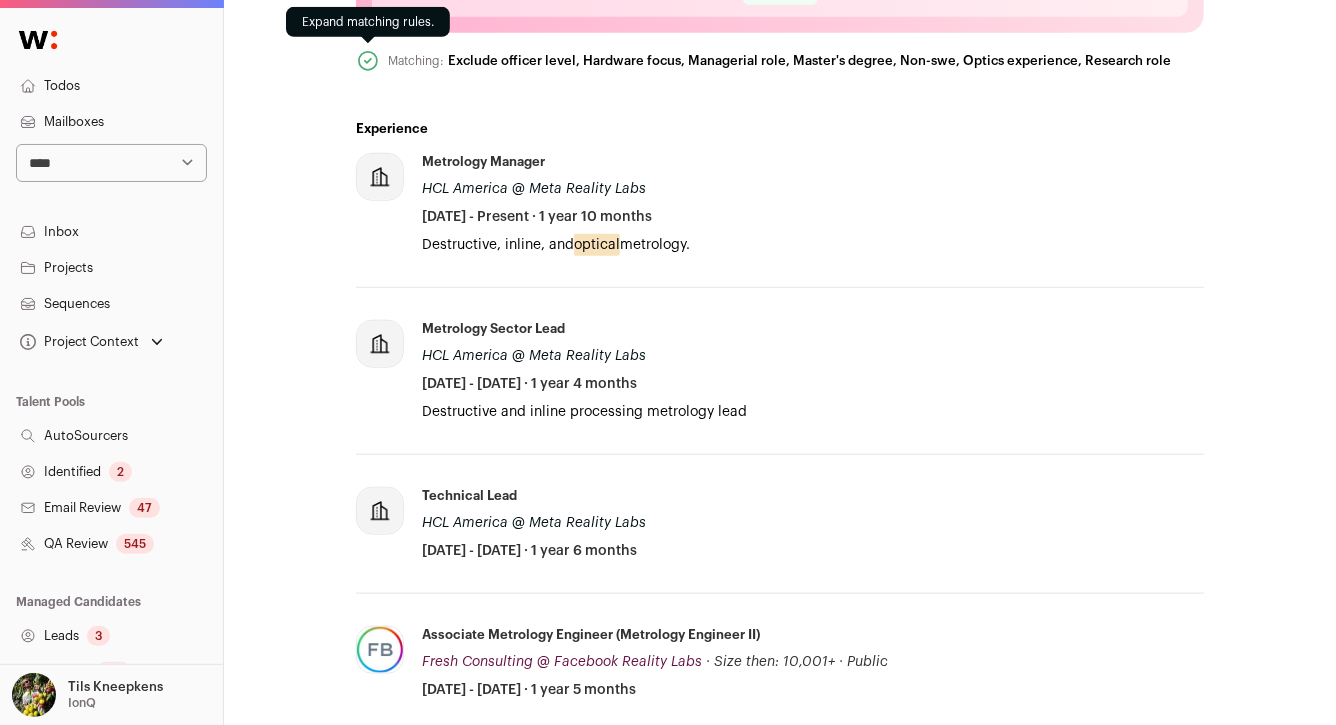 click 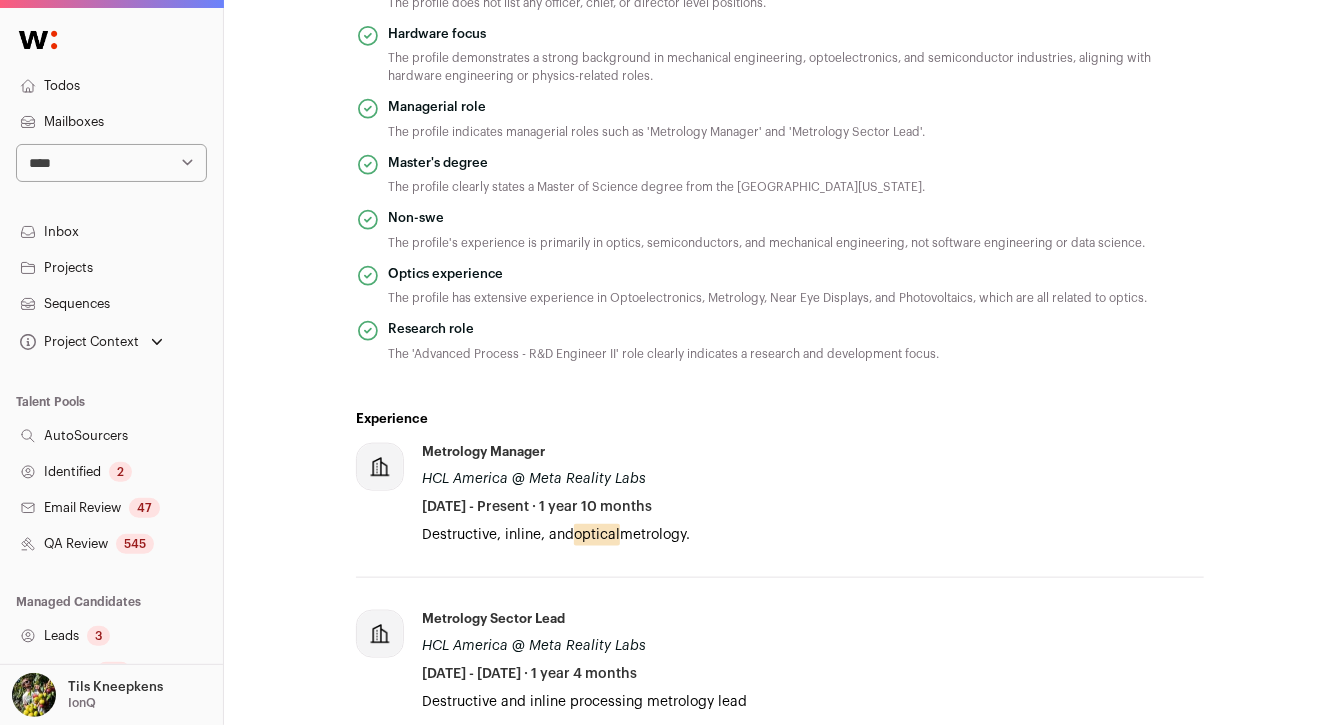 scroll, scrollTop: 20, scrollLeft: 0, axis: vertical 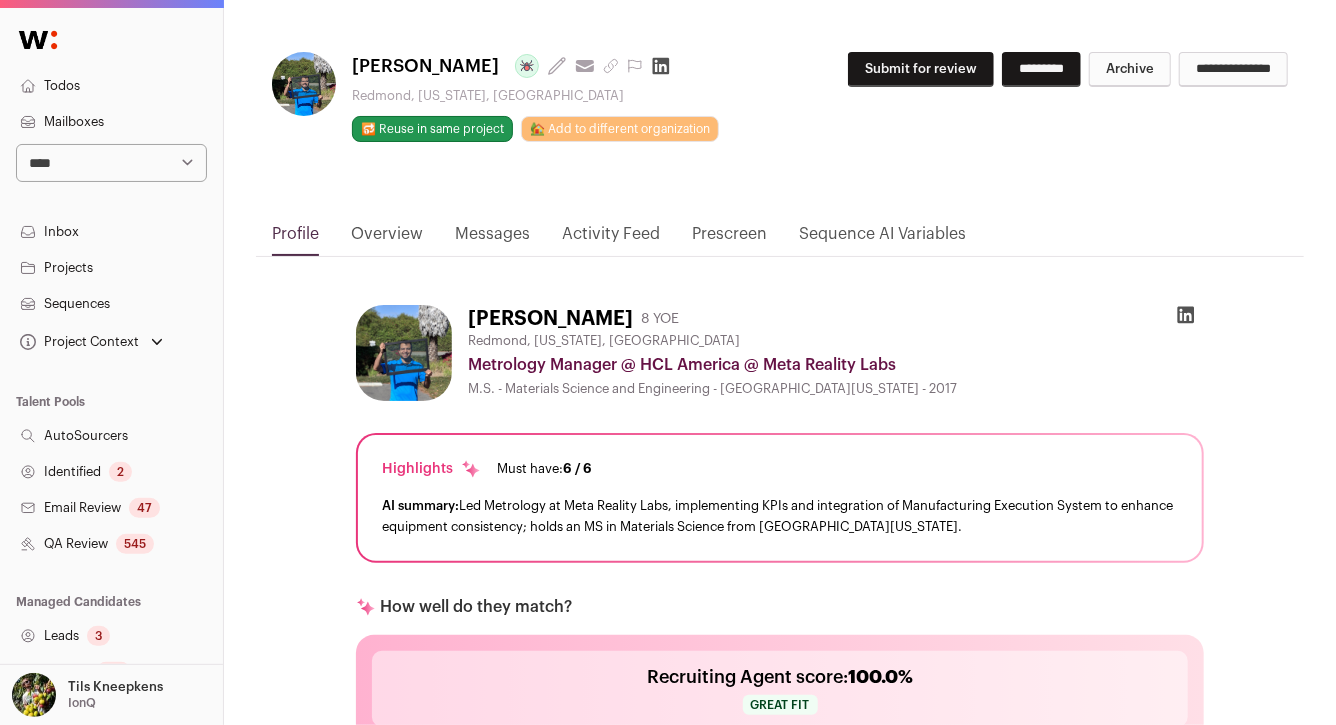 click on "Submit for review" at bounding box center [921, 69] 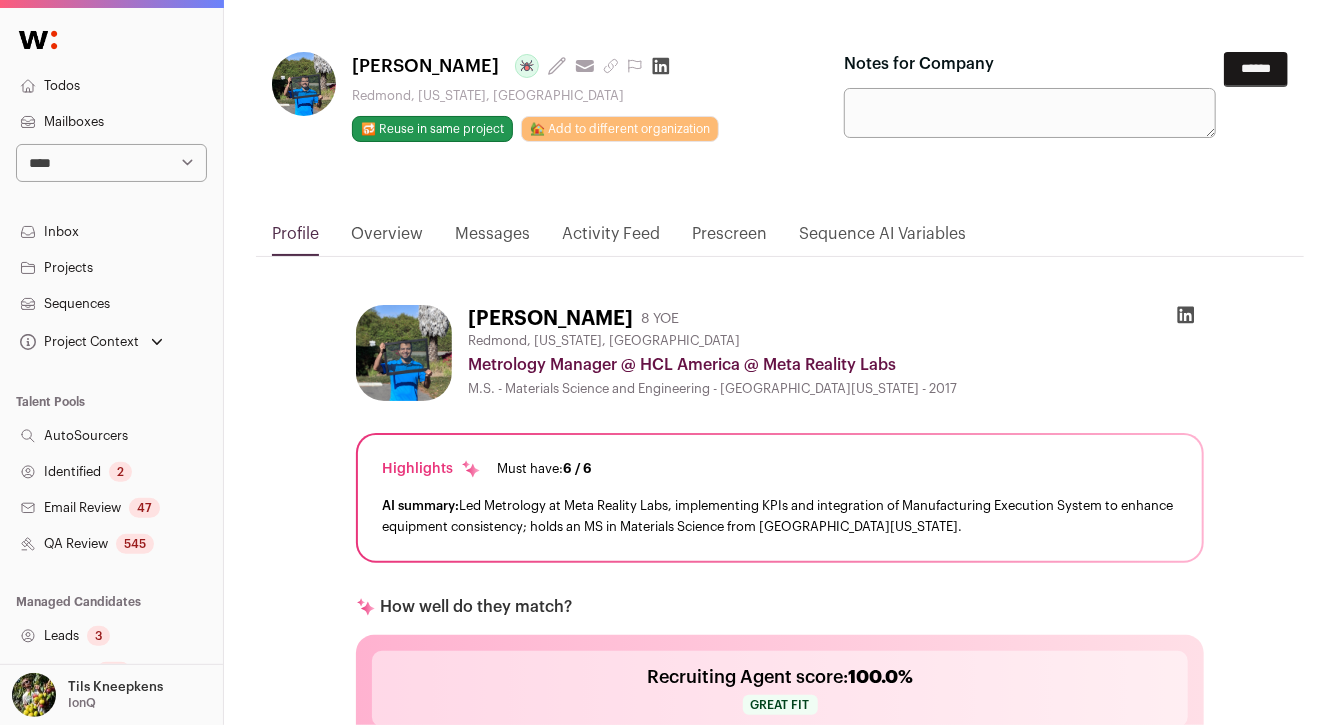 click on "******" at bounding box center (1256, 69) 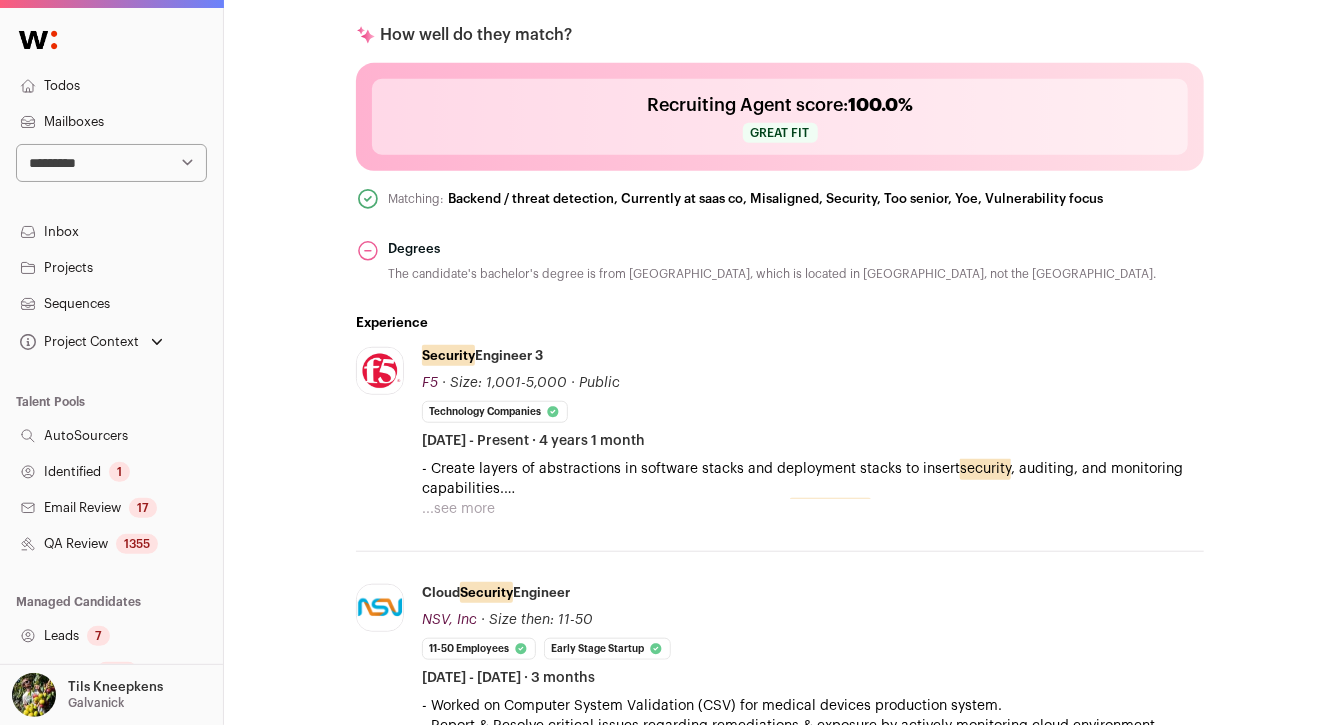 scroll, scrollTop: 603, scrollLeft: 0, axis: vertical 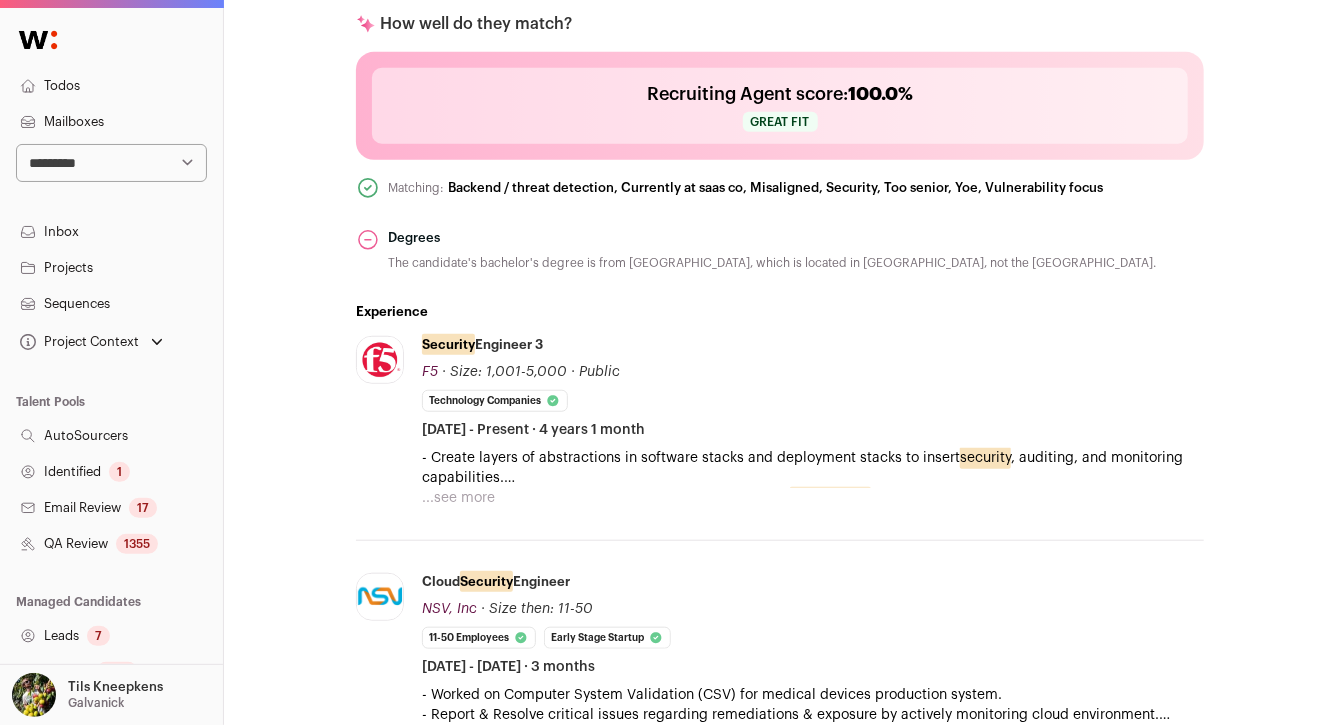click on "...see more" at bounding box center [458, 498] 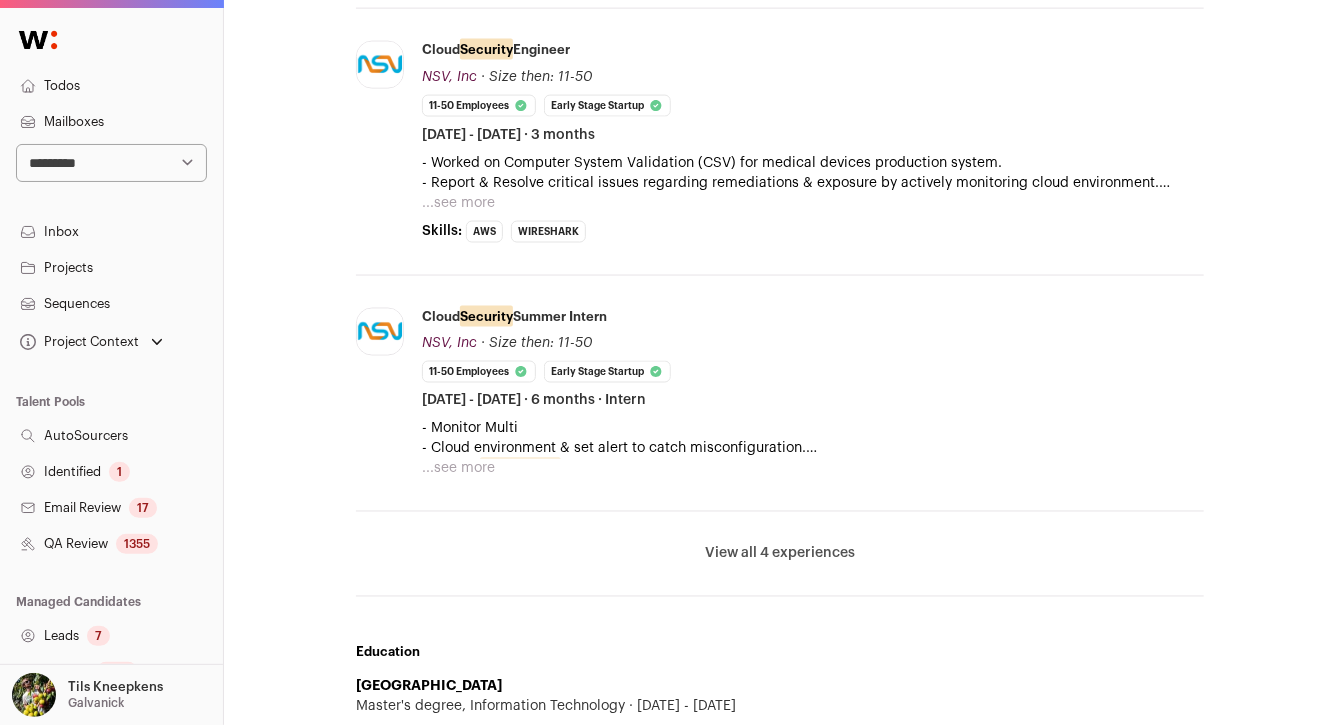 scroll, scrollTop: 1464, scrollLeft: 0, axis: vertical 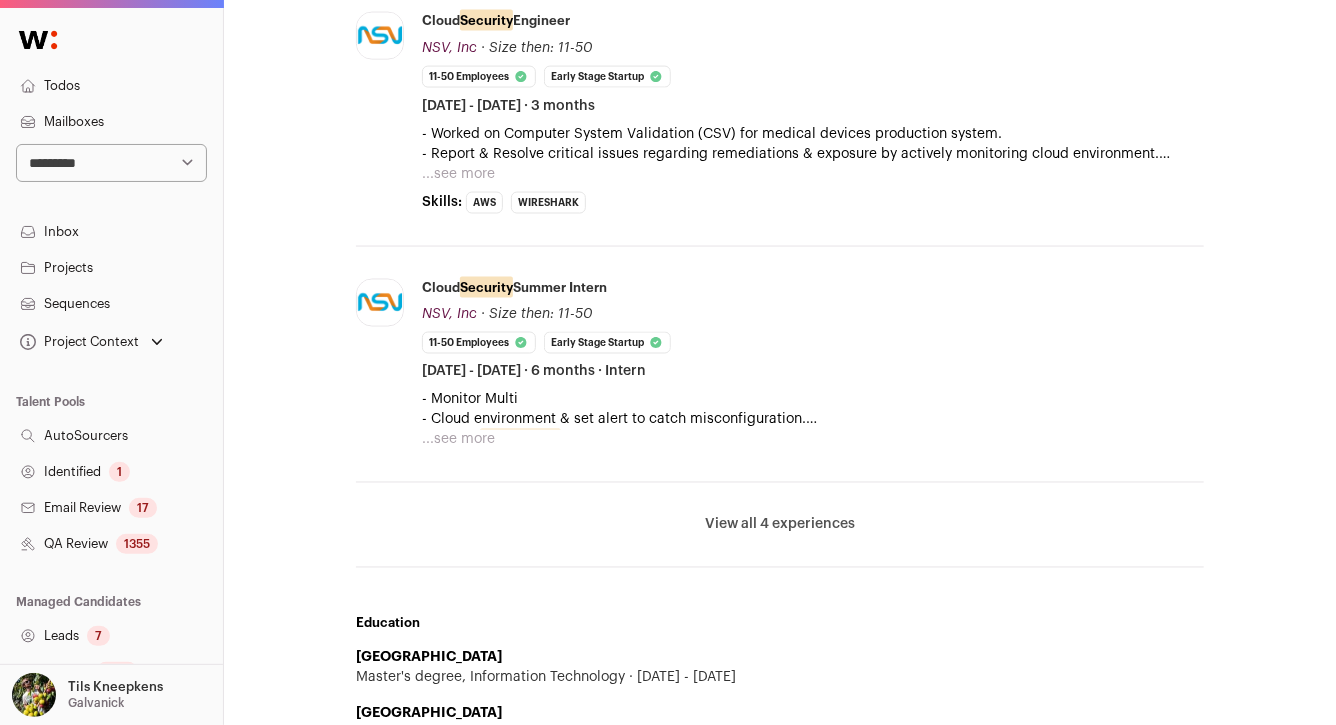click on "View all 4 experiences" at bounding box center [780, 525] 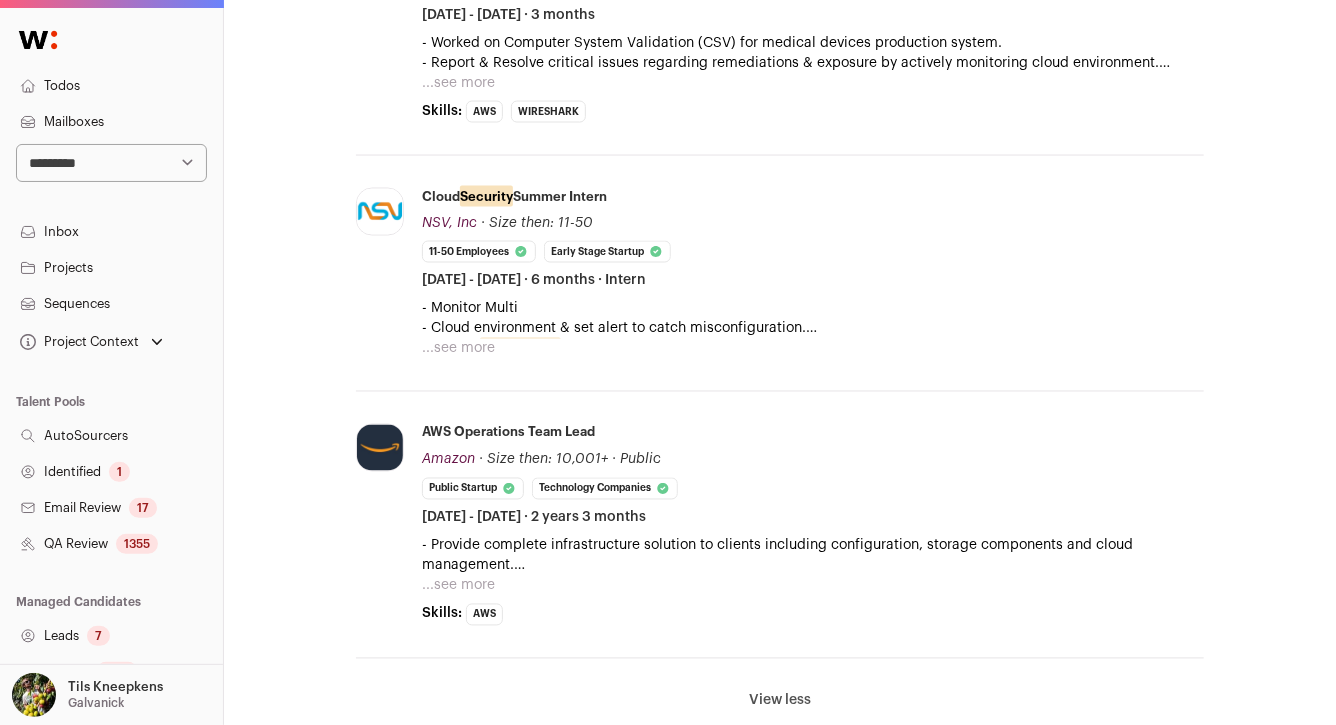 scroll, scrollTop: 1557, scrollLeft: 0, axis: vertical 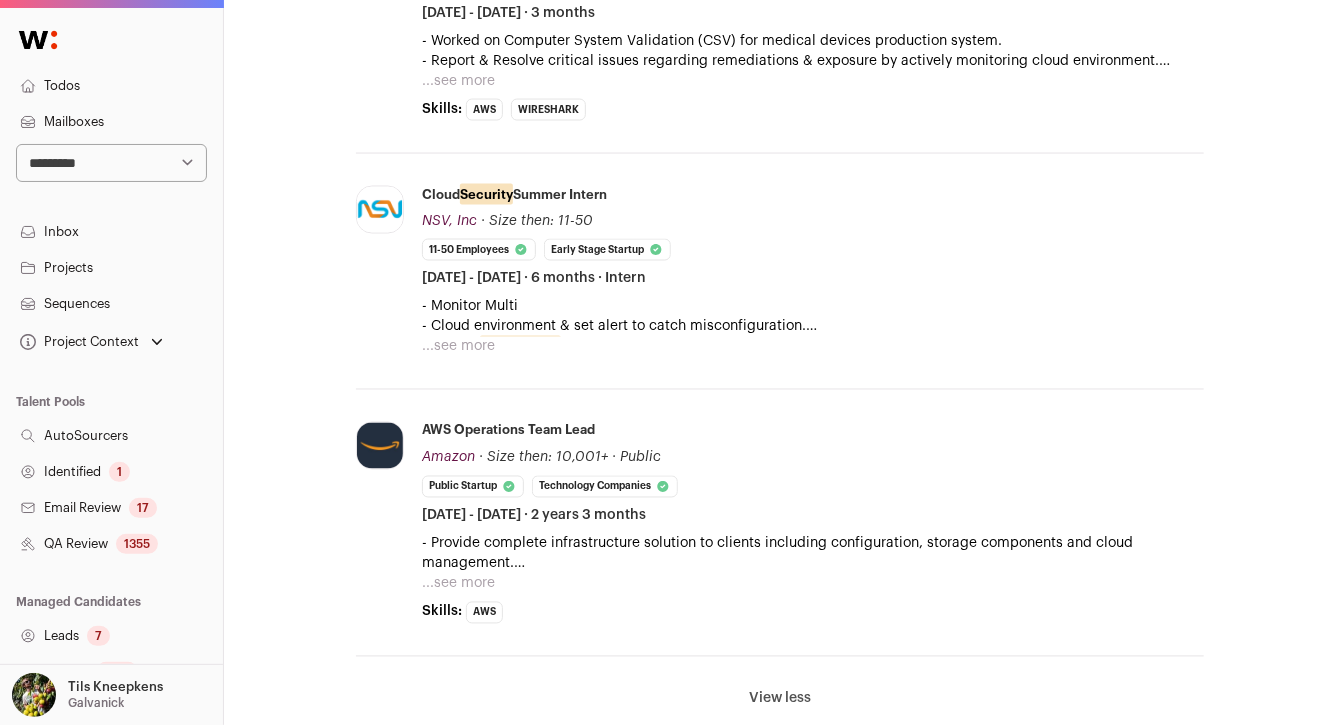 click on "...see more" at bounding box center (458, 584) 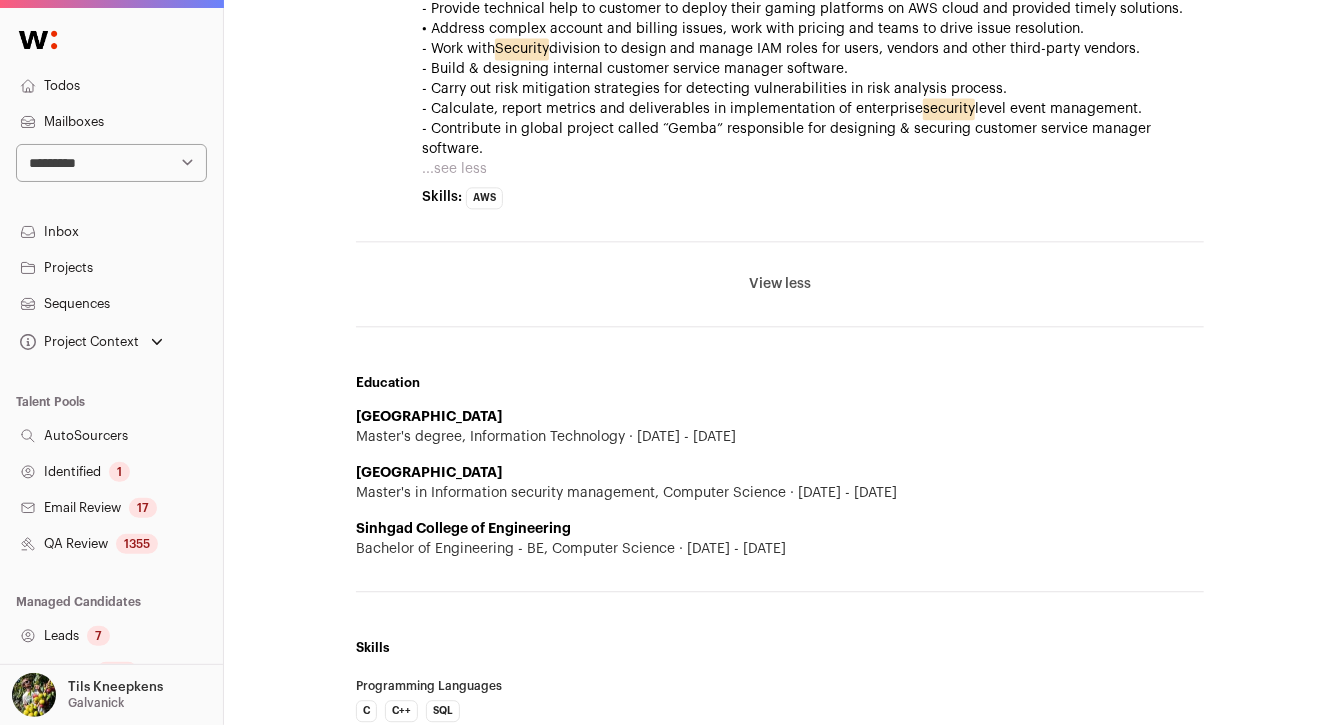 scroll, scrollTop: 2197, scrollLeft: 0, axis: vertical 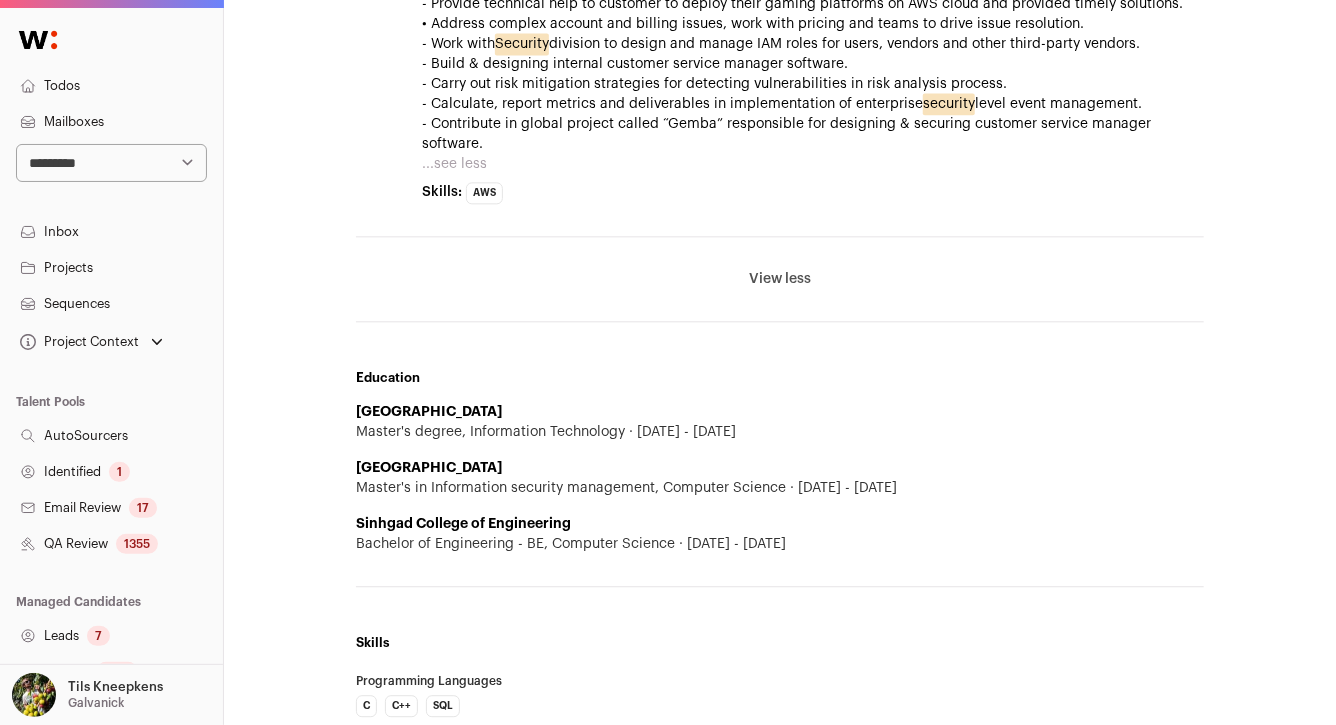 click on "Westcliff University" at bounding box center (429, 412) 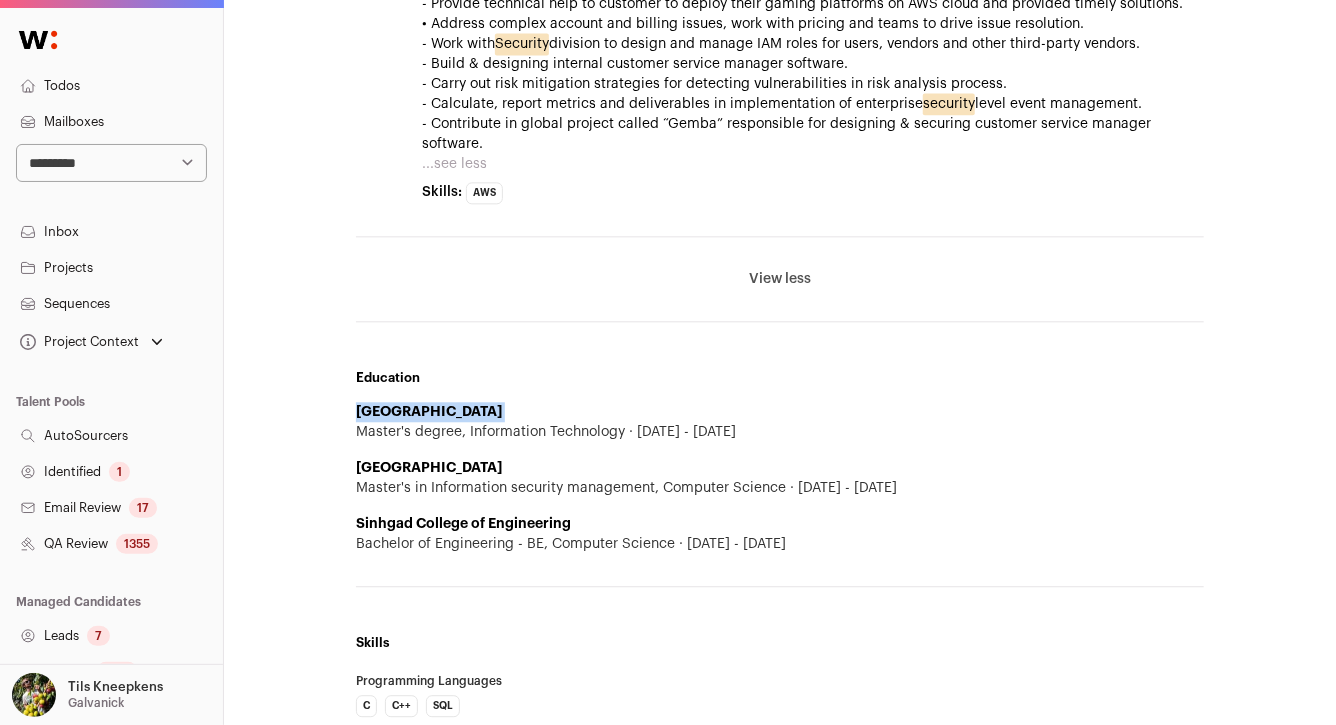 click on "Westcliff University" at bounding box center (429, 412) 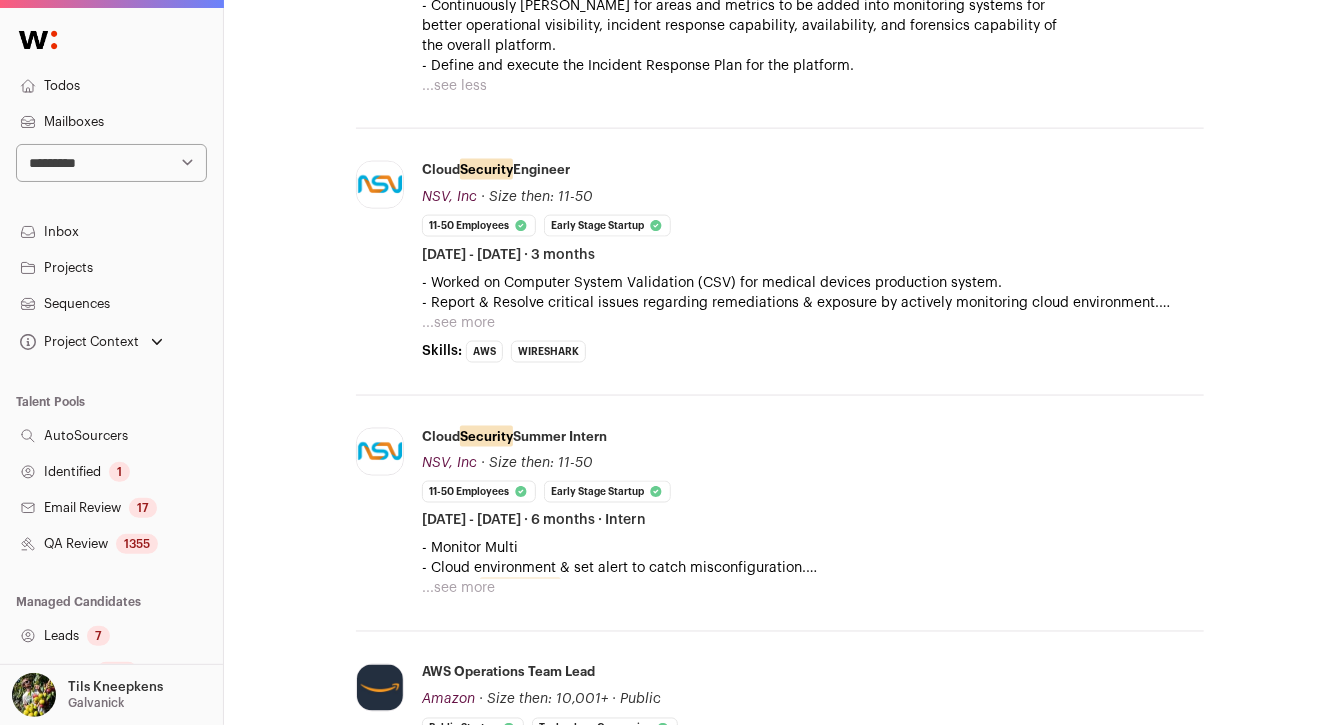 scroll, scrollTop: 1339, scrollLeft: 0, axis: vertical 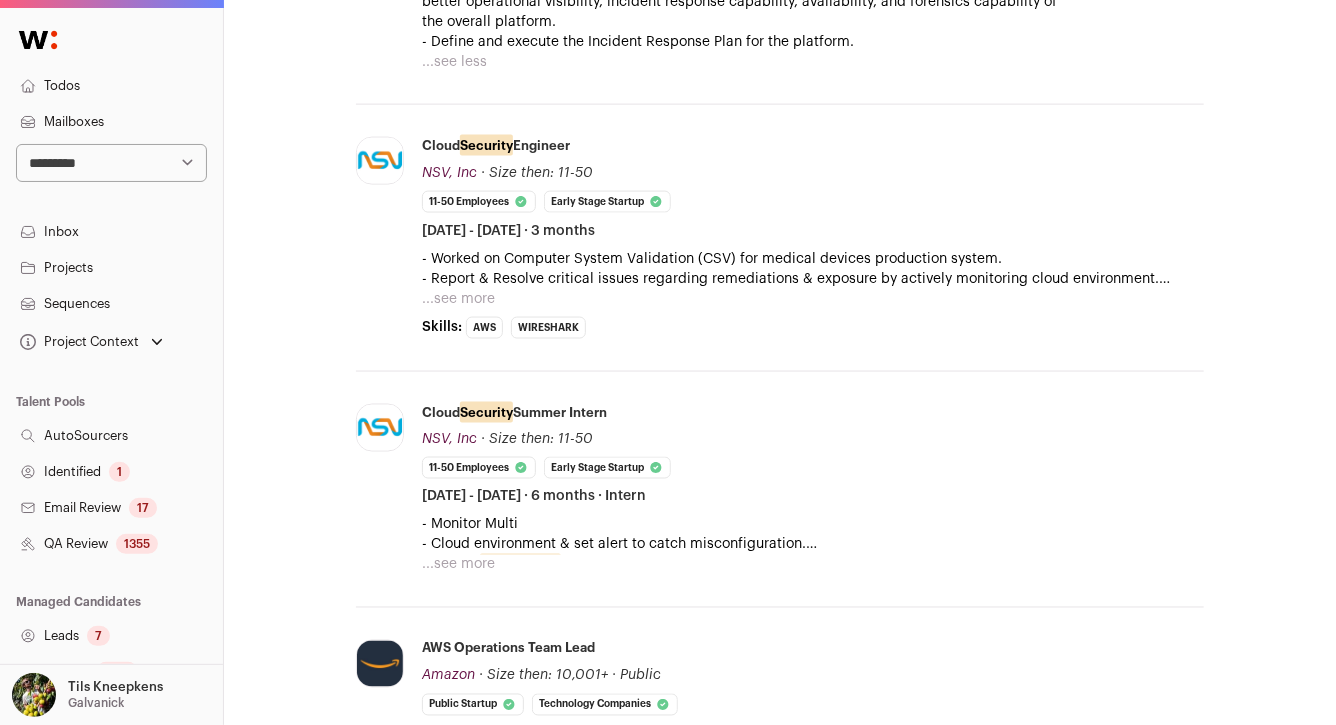 click on "...see more" at bounding box center [458, 565] 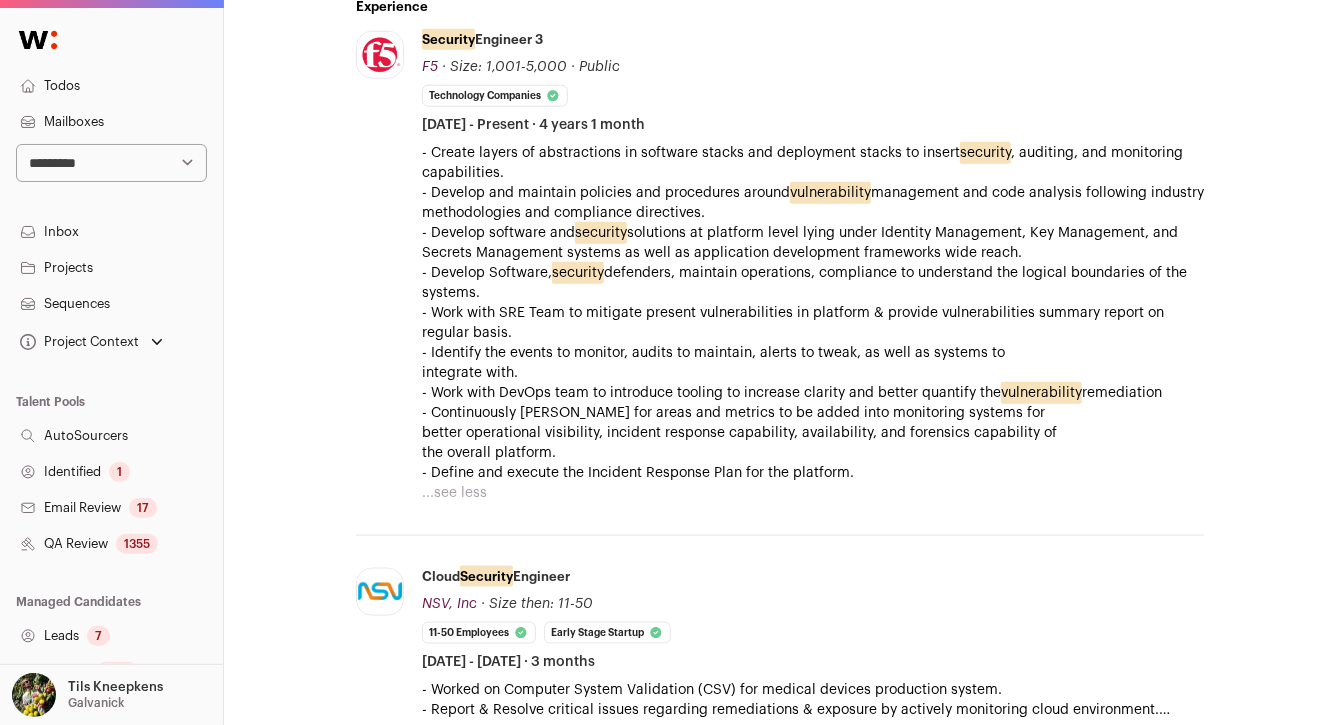 scroll, scrollTop: 227, scrollLeft: 0, axis: vertical 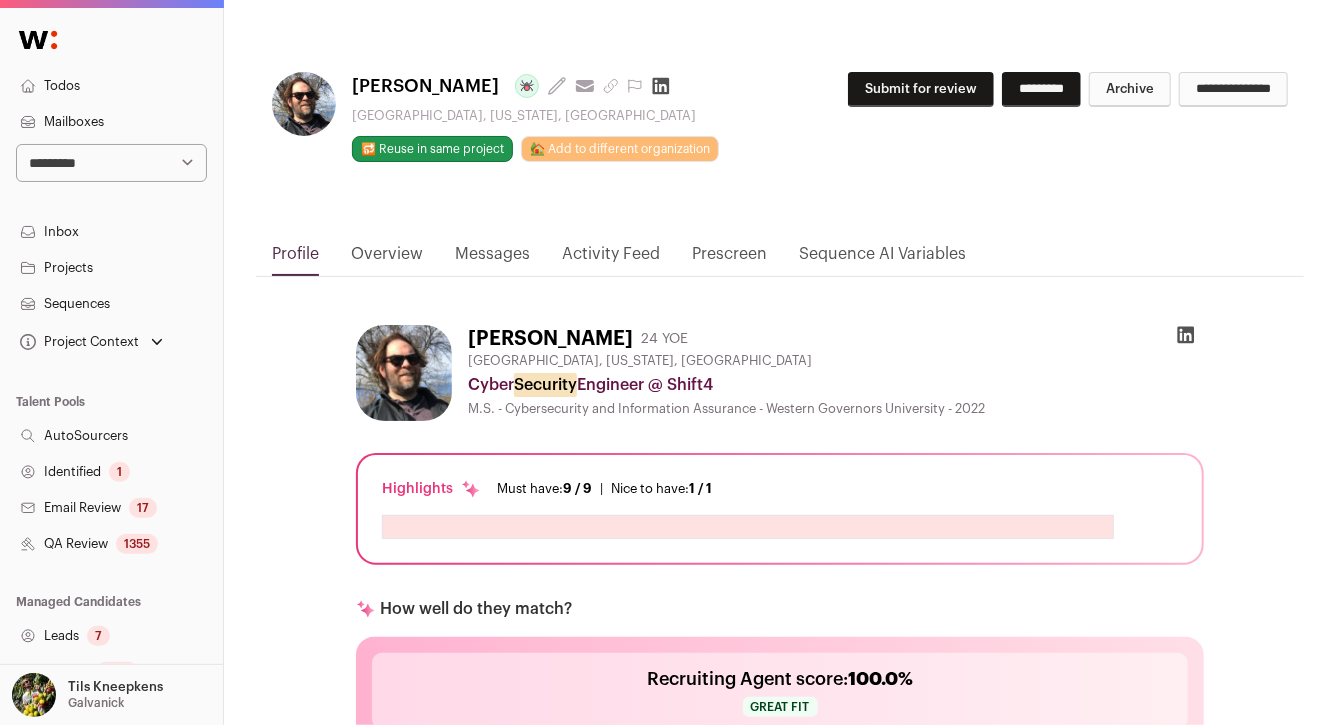 click on "Spokane, Washington, United States" at bounding box center (640, 361) 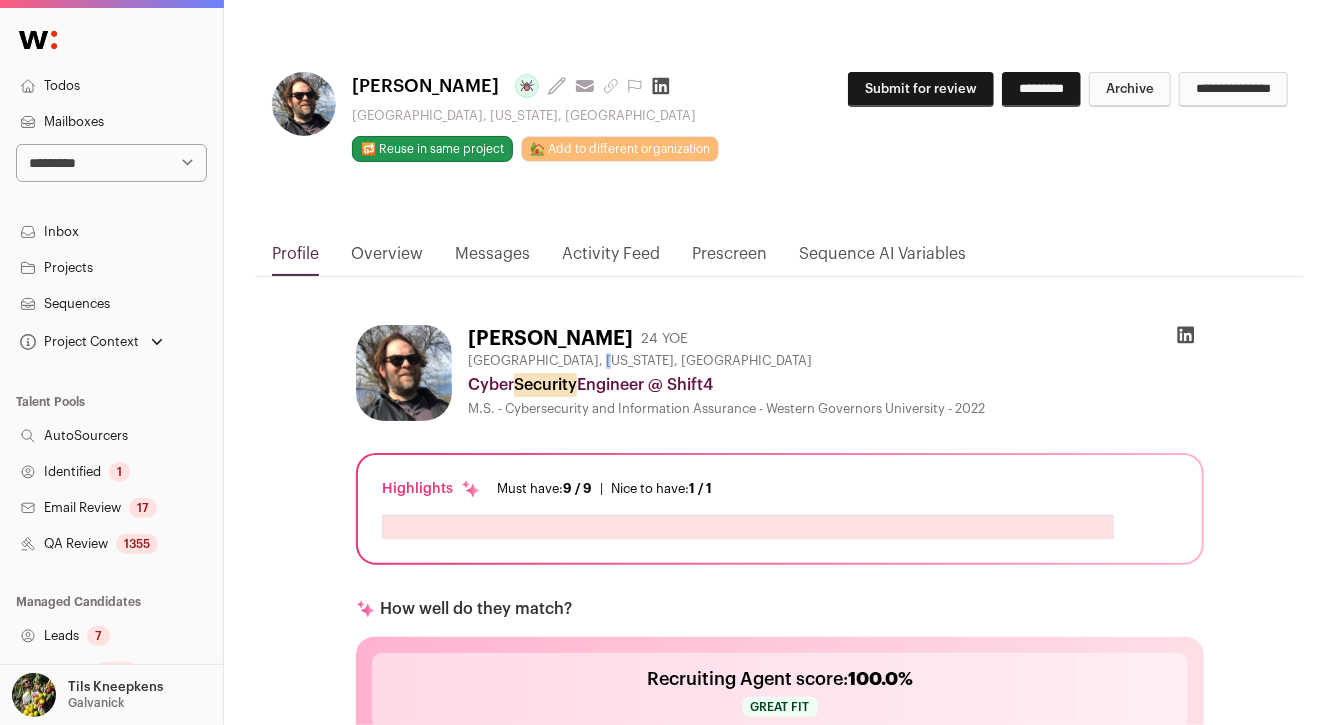 click on "Spokane, Washington, United States" at bounding box center [640, 361] 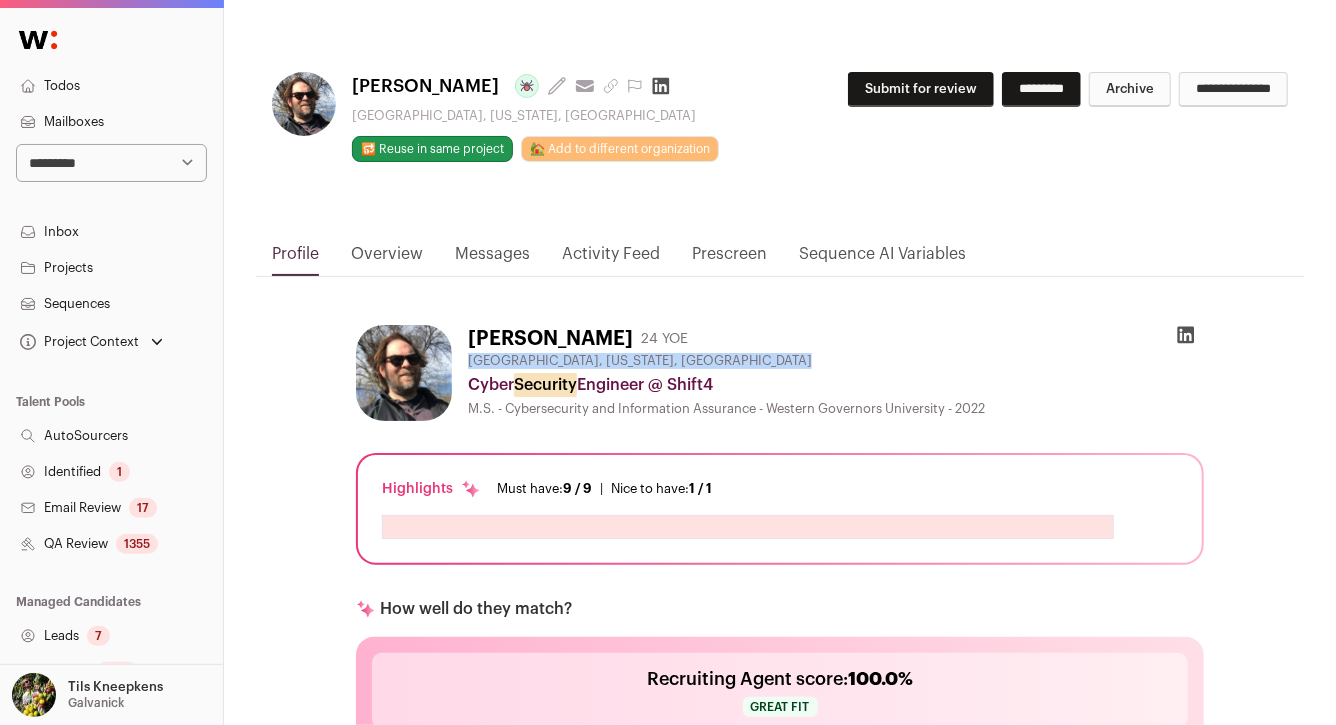 click on "Spokane, Washington, United States" at bounding box center (640, 361) 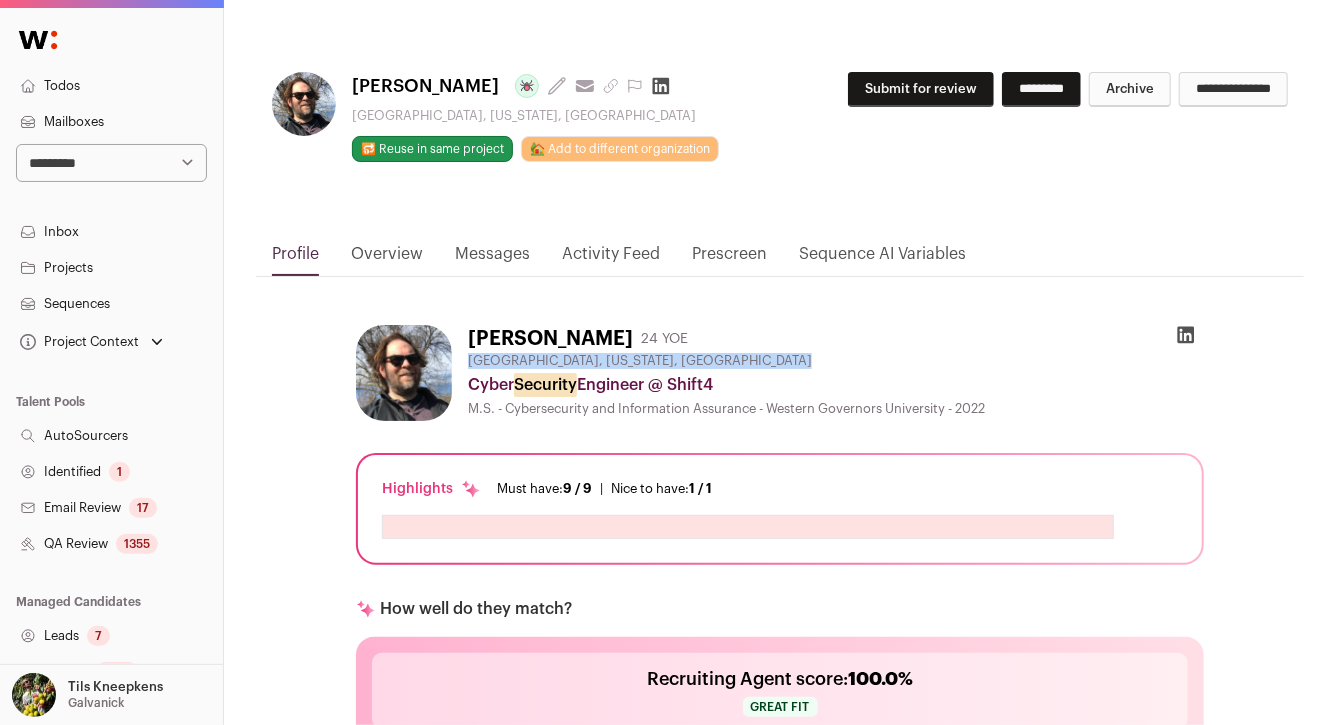 scroll, scrollTop: 8, scrollLeft: 0, axis: vertical 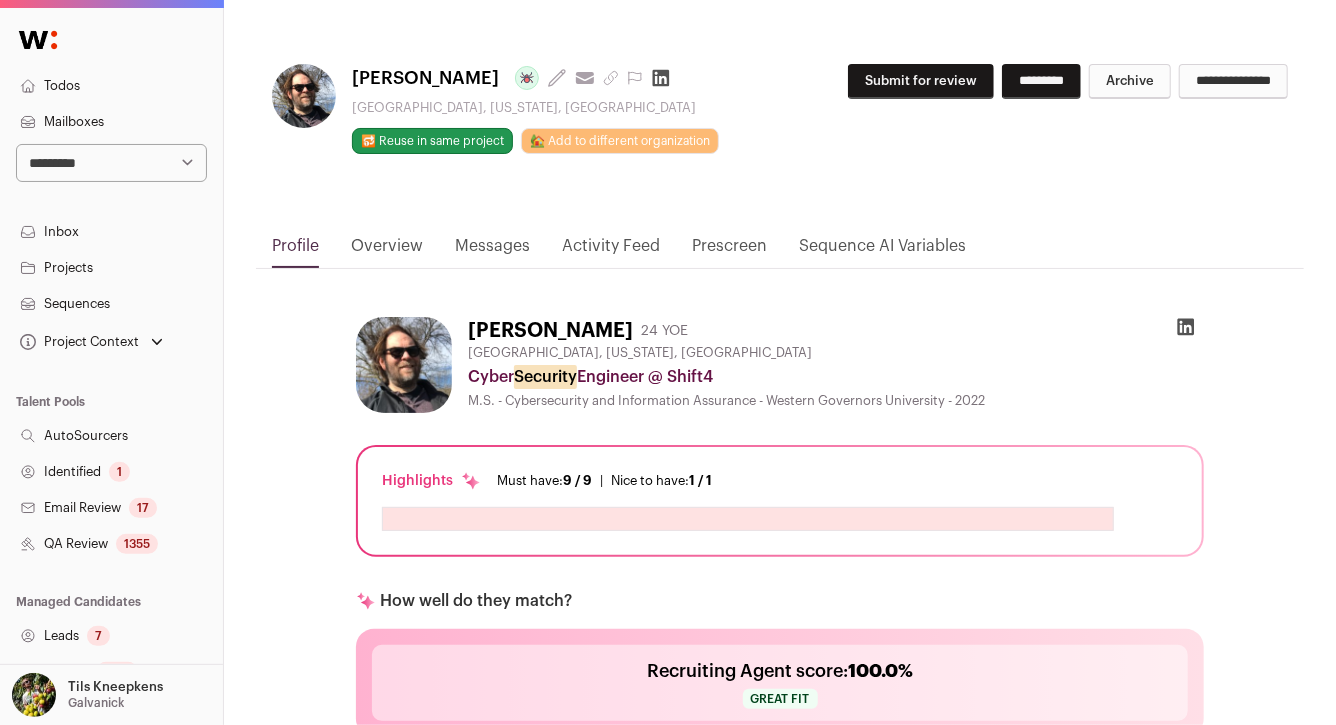 click on "Ian Walsh
24 YOE
Spokane, Washington, United States
Cyber  Security  Engineer @ Shift4
M.S. - Cybersecurity and Information Assurance - Western Governors University - 2022
Highlights
Must have:
9 / 9
How many must haves have been fulfilled?
|" at bounding box center [780, 1044] 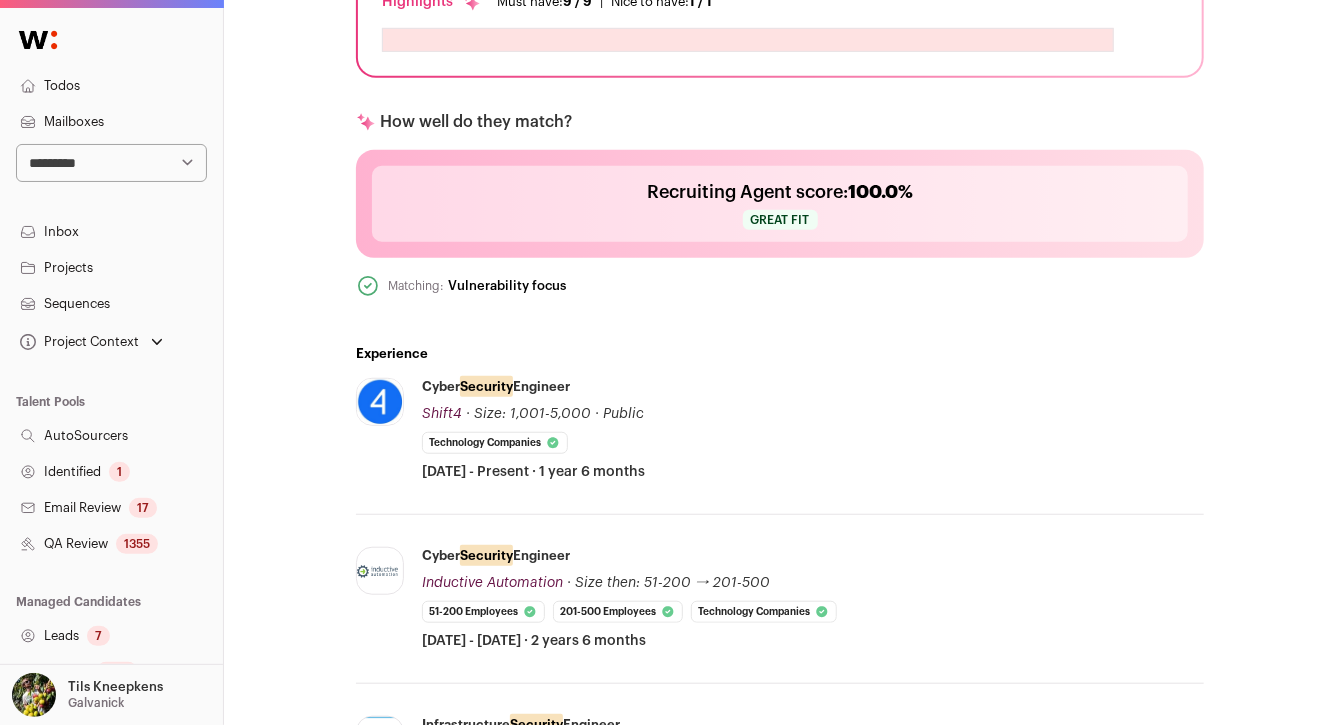 scroll, scrollTop: 467, scrollLeft: 0, axis: vertical 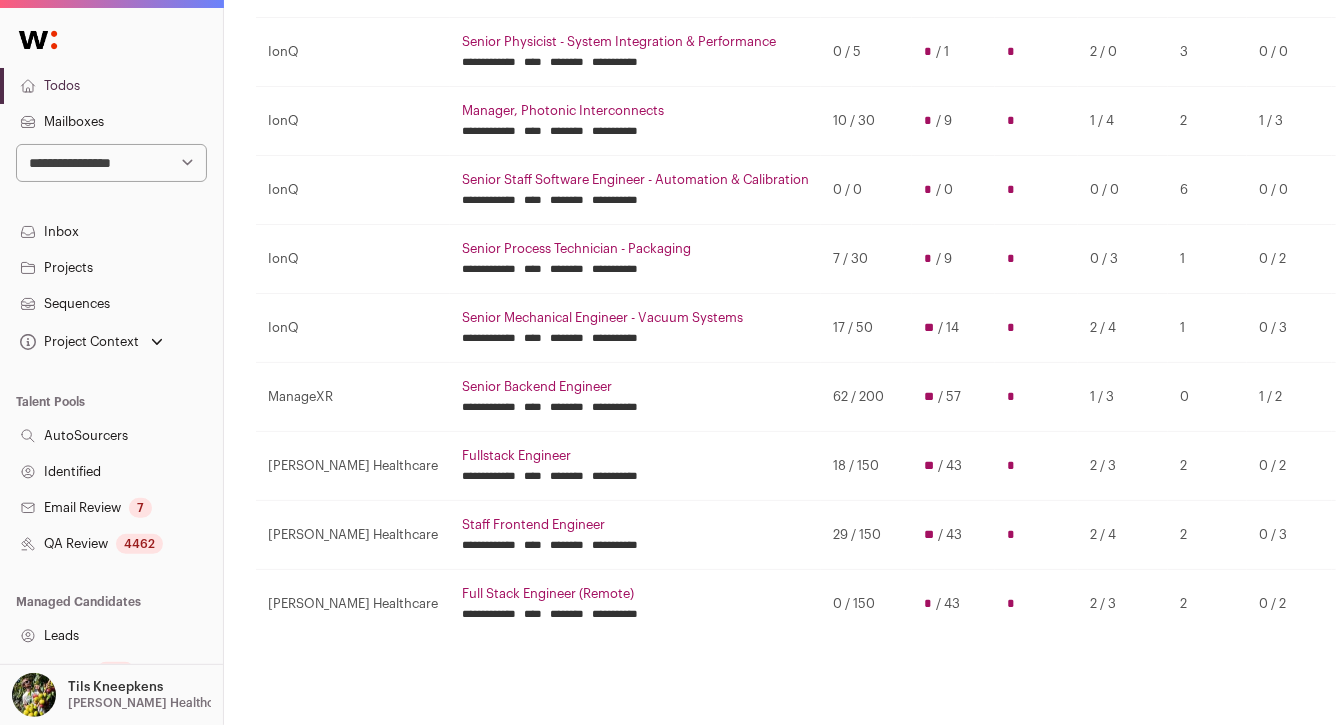 click on "Senior Backend Engineer" at bounding box center (635, 387) 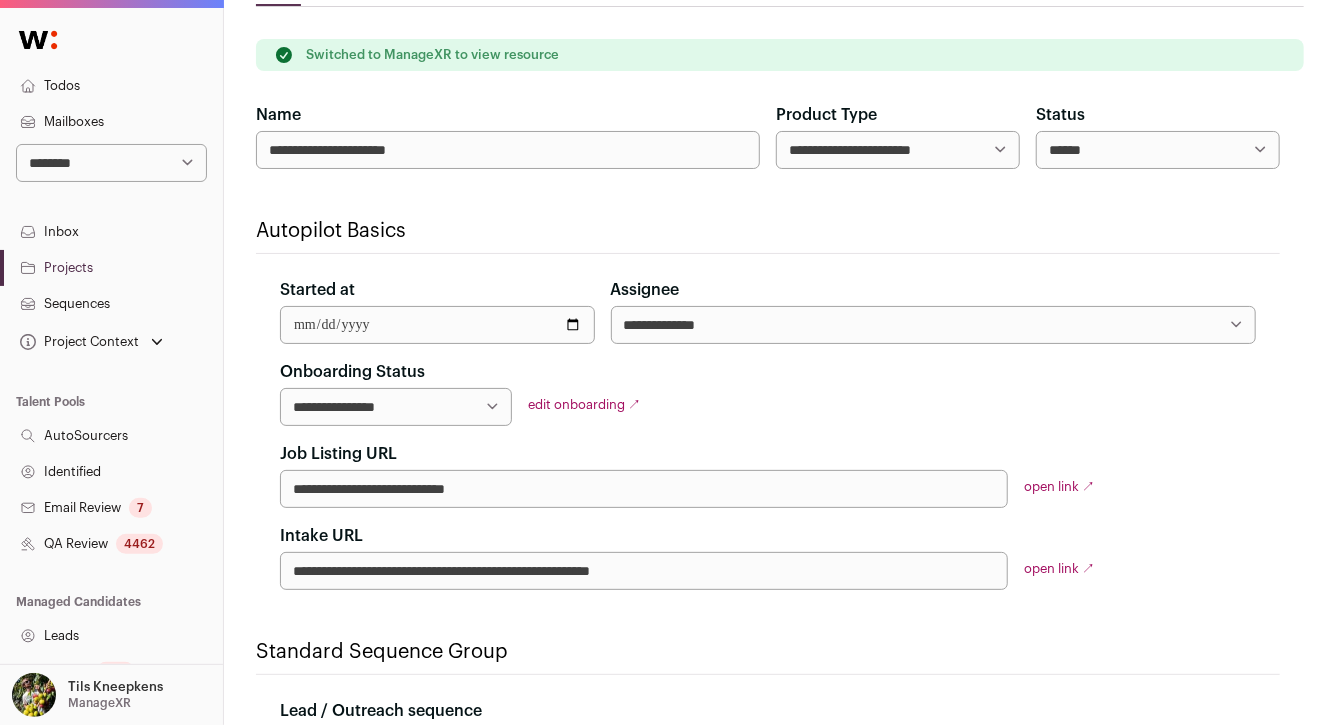 scroll, scrollTop: 172, scrollLeft: 0, axis: vertical 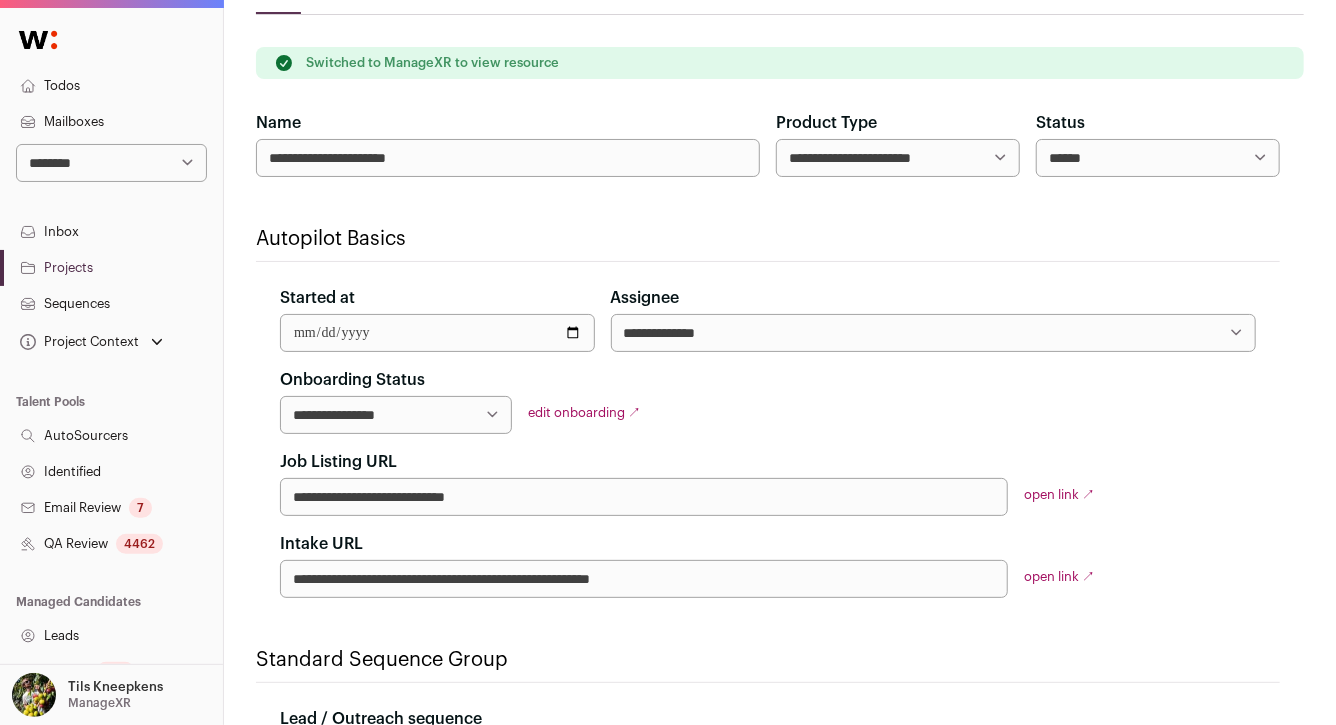 click on "Mailboxes" at bounding box center [111, 122] 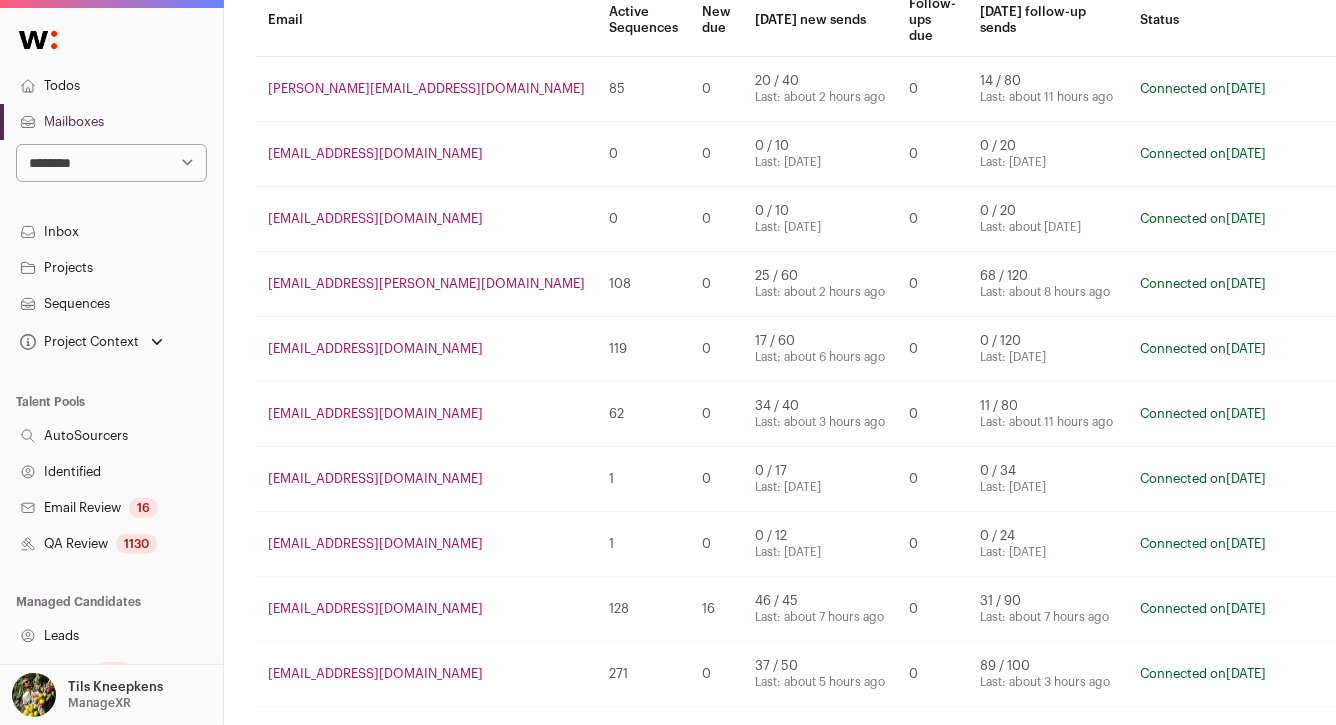 scroll, scrollTop: 155, scrollLeft: 0, axis: vertical 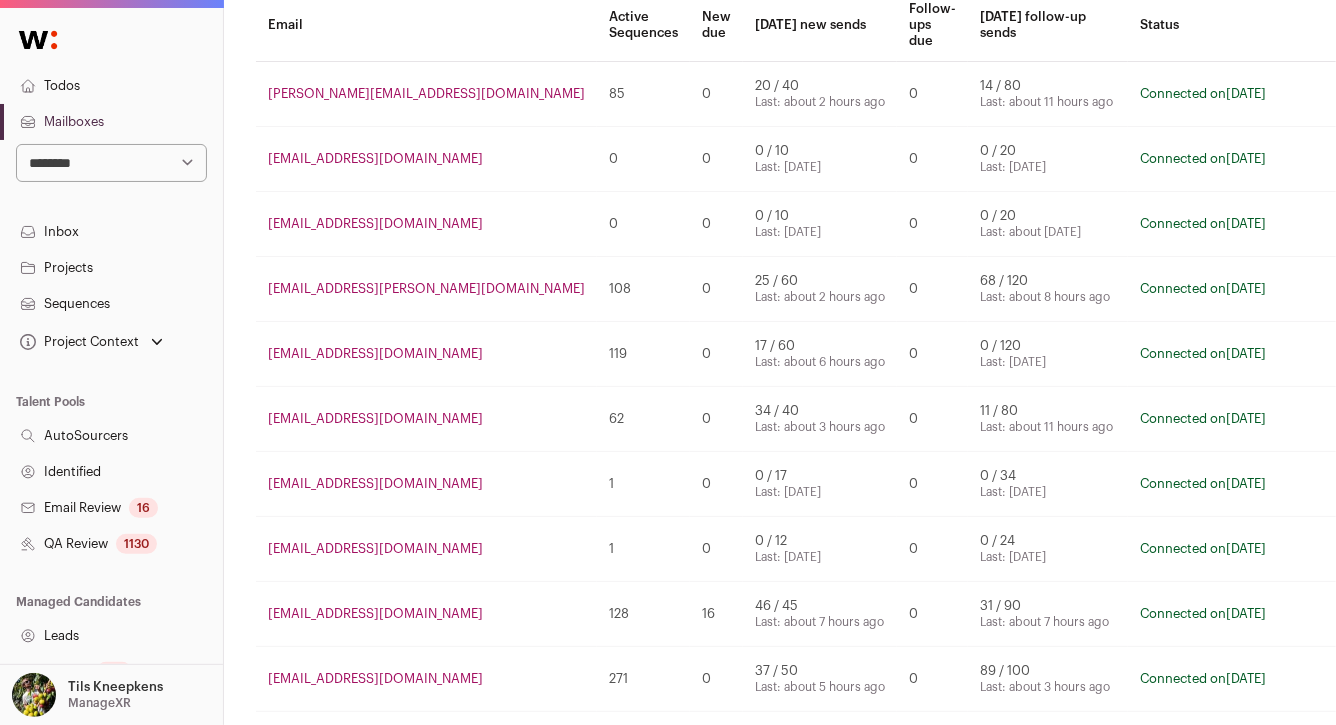 click on "tils-managexr@wellfound.us" at bounding box center (375, 353) 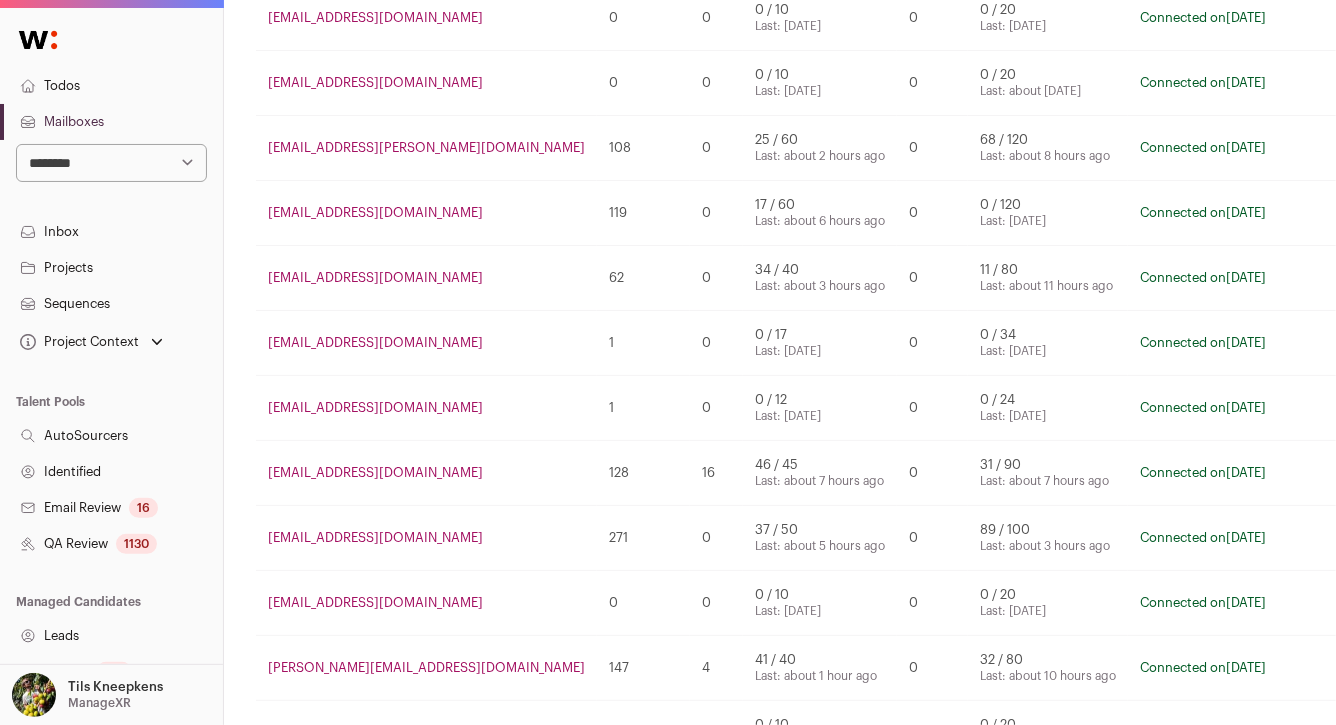scroll, scrollTop: 308, scrollLeft: 0, axis: vertical 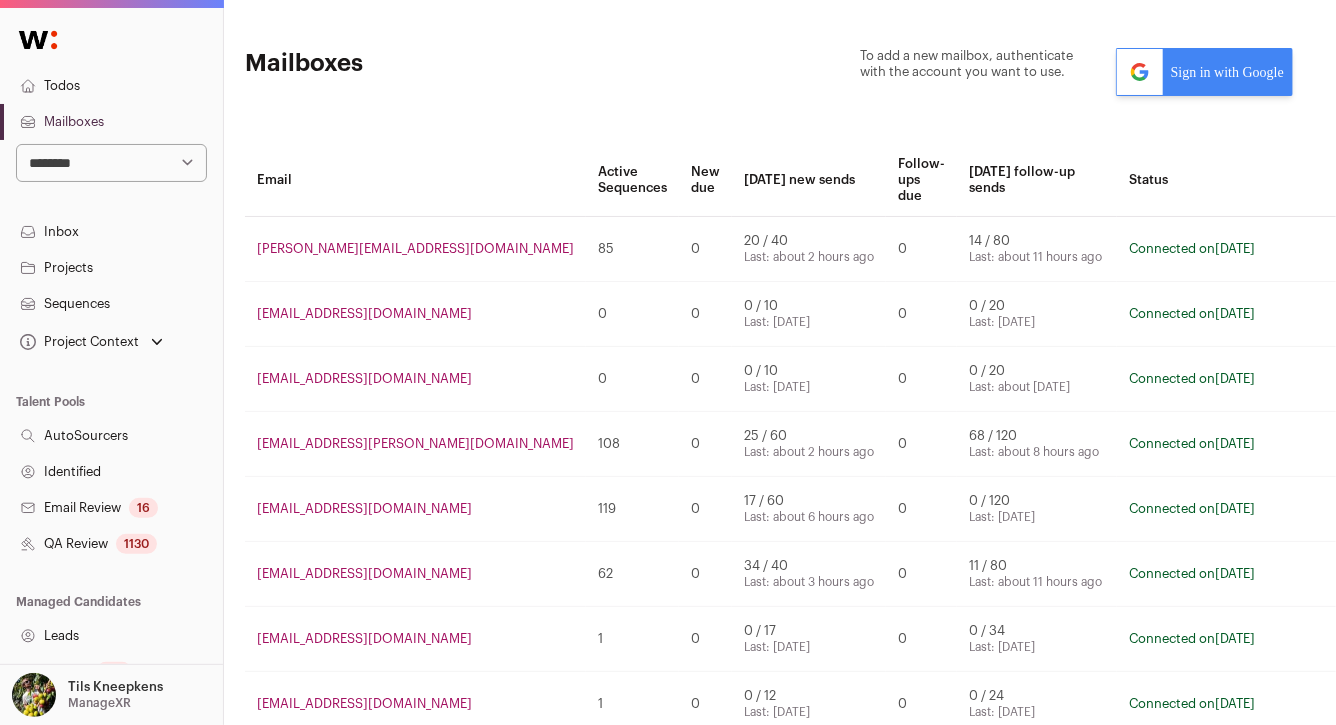 click on "Todos" at bounding box center [111, 86] 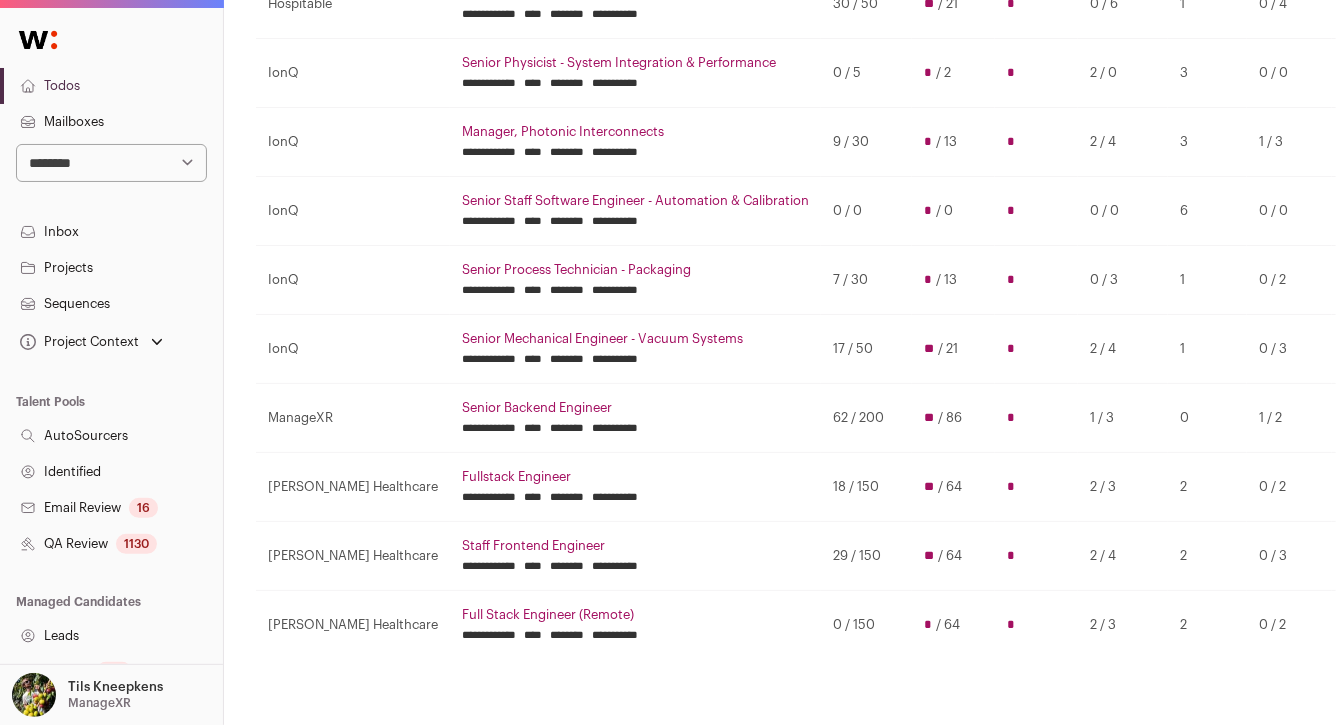scroll, scrollTop: 641, scrollLeft: 0, axis: vertical 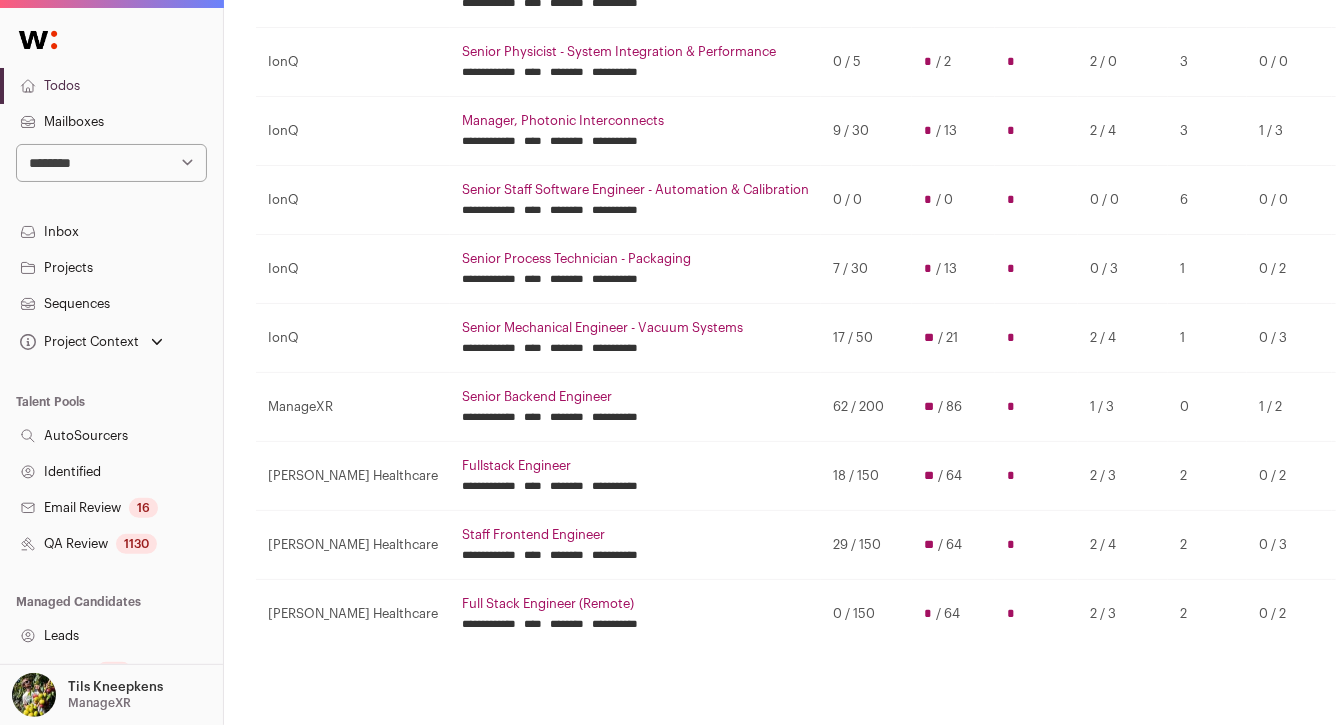 click on "**********" at bounding box center (635, 279) 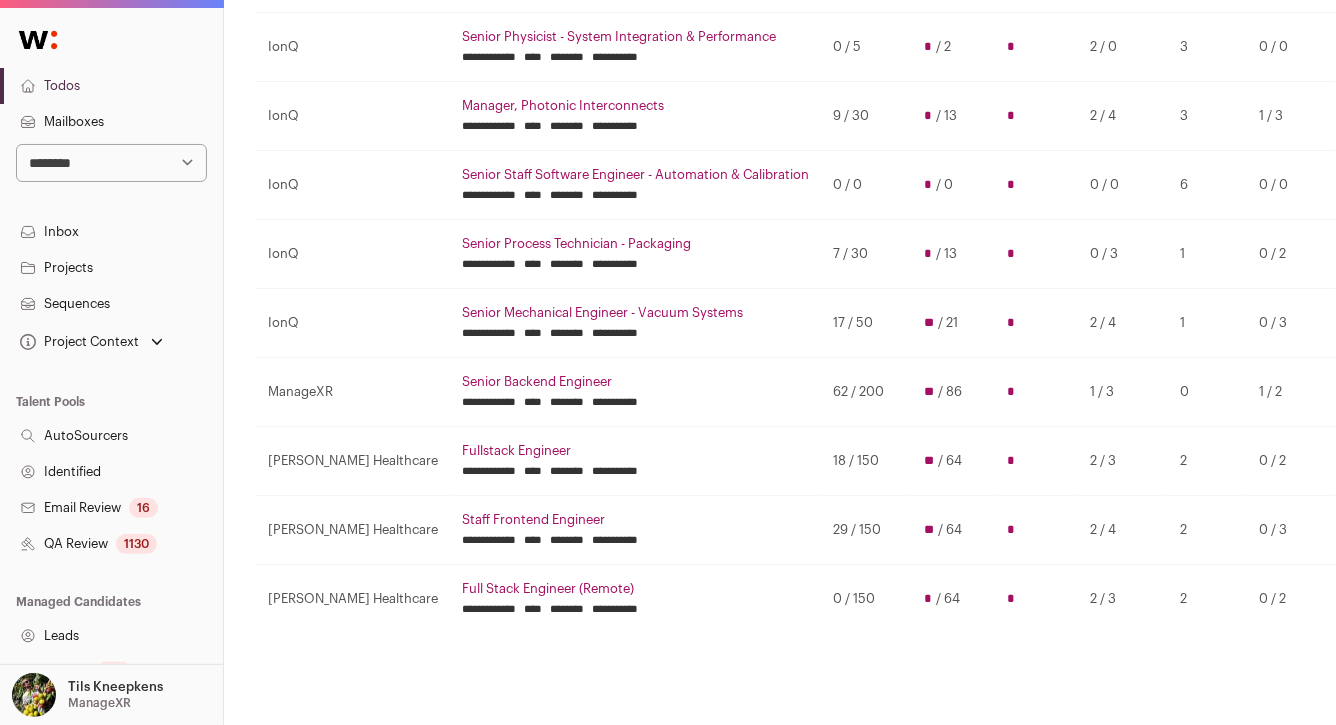 scroll, scrollTop: 657, scrollLeft: 0, axis: vertical 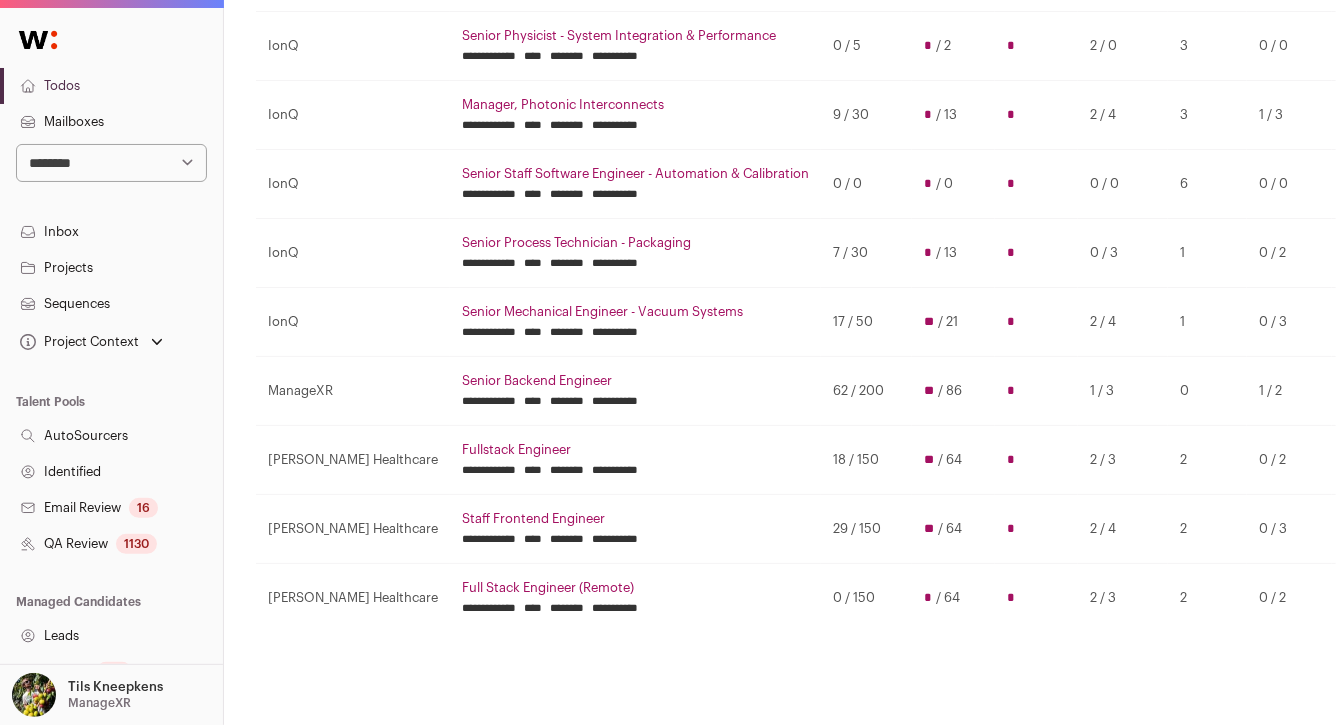 click on "17 / 50" at bounding box center [866, 321] 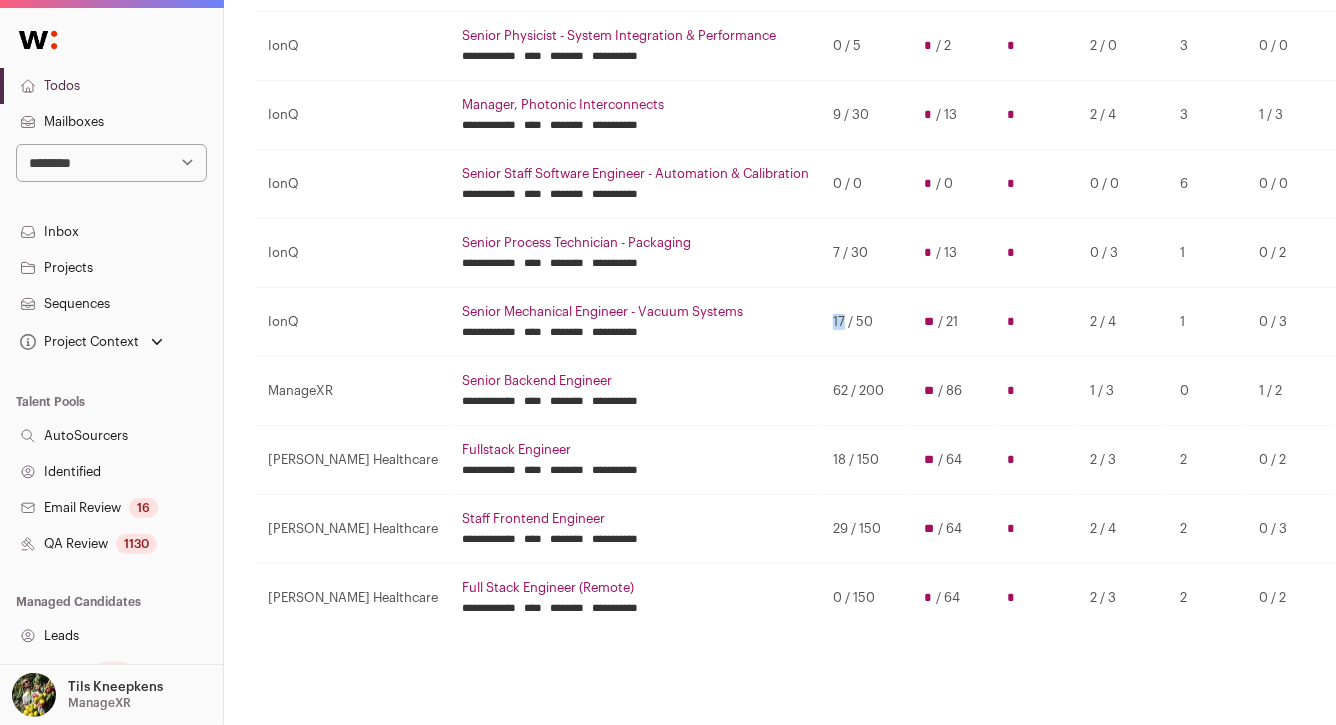 click on "17 / 50" at bounding box center [866, 321] 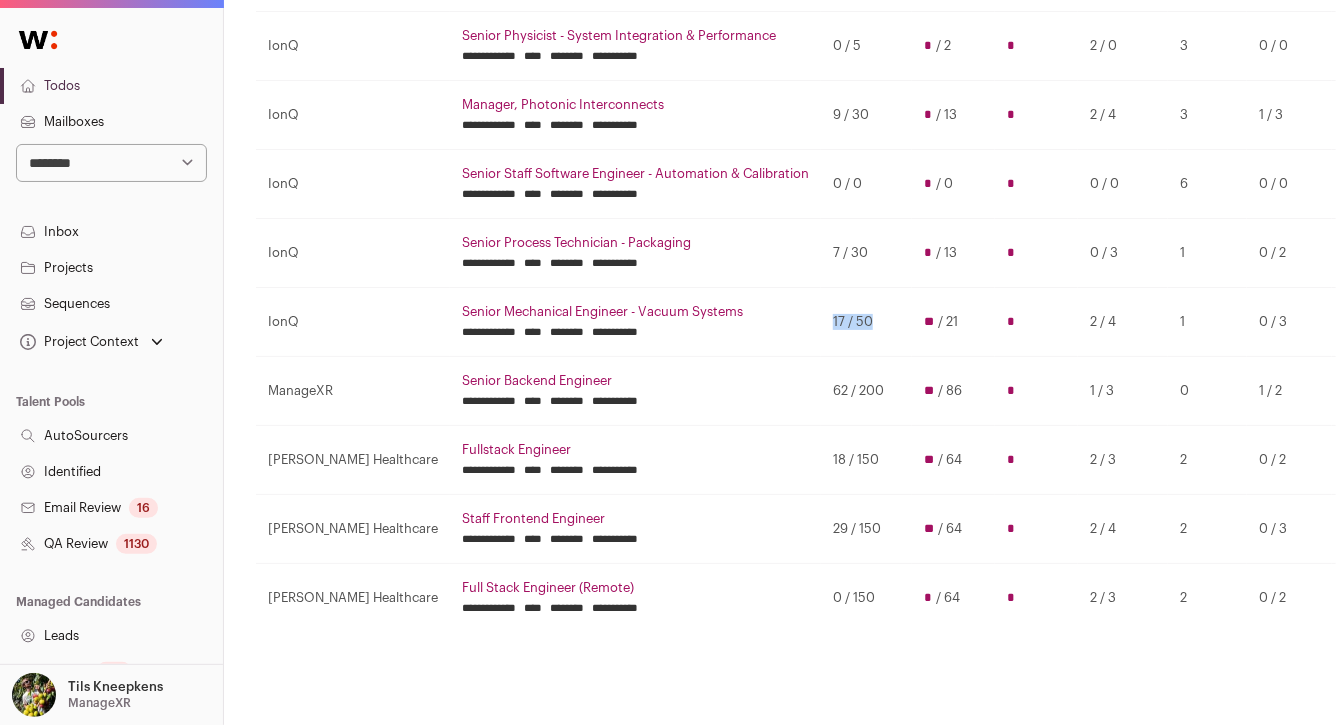 click on "17 / 50" at bounding box center (866, 321) 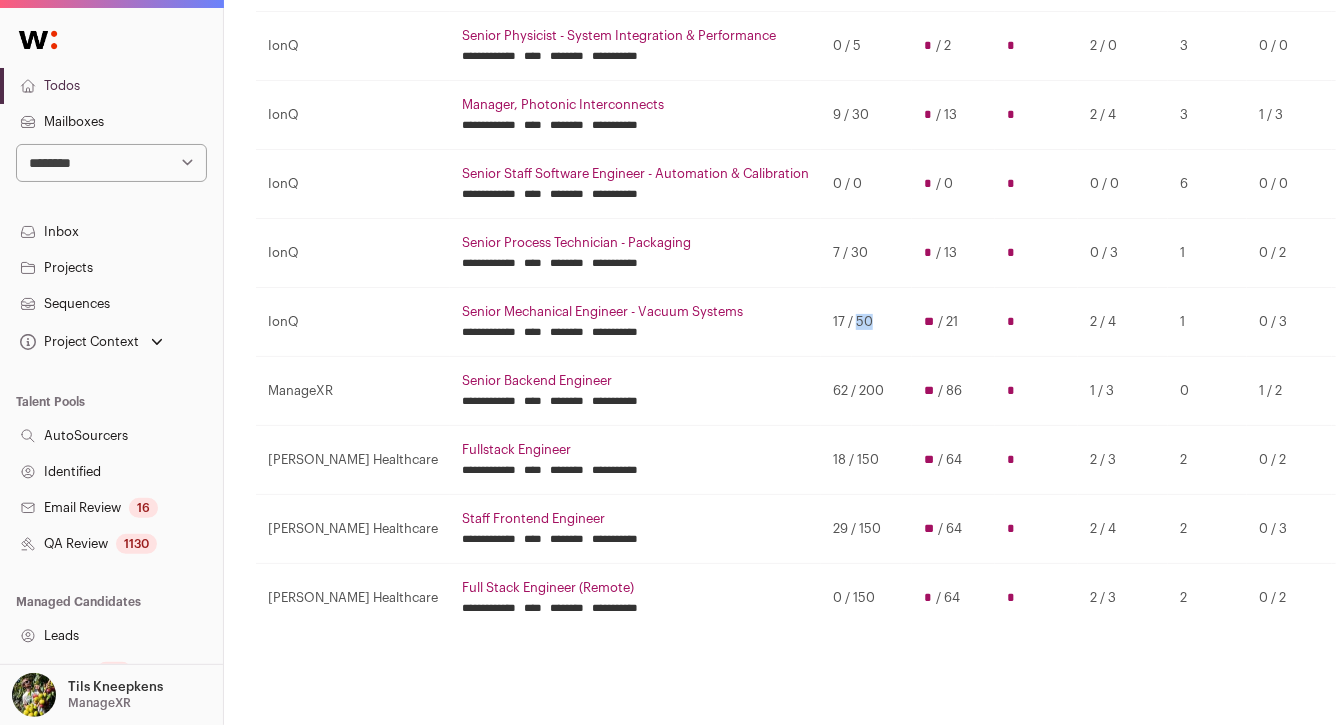 click on "17 / 50" at bounding box center [866, 321] 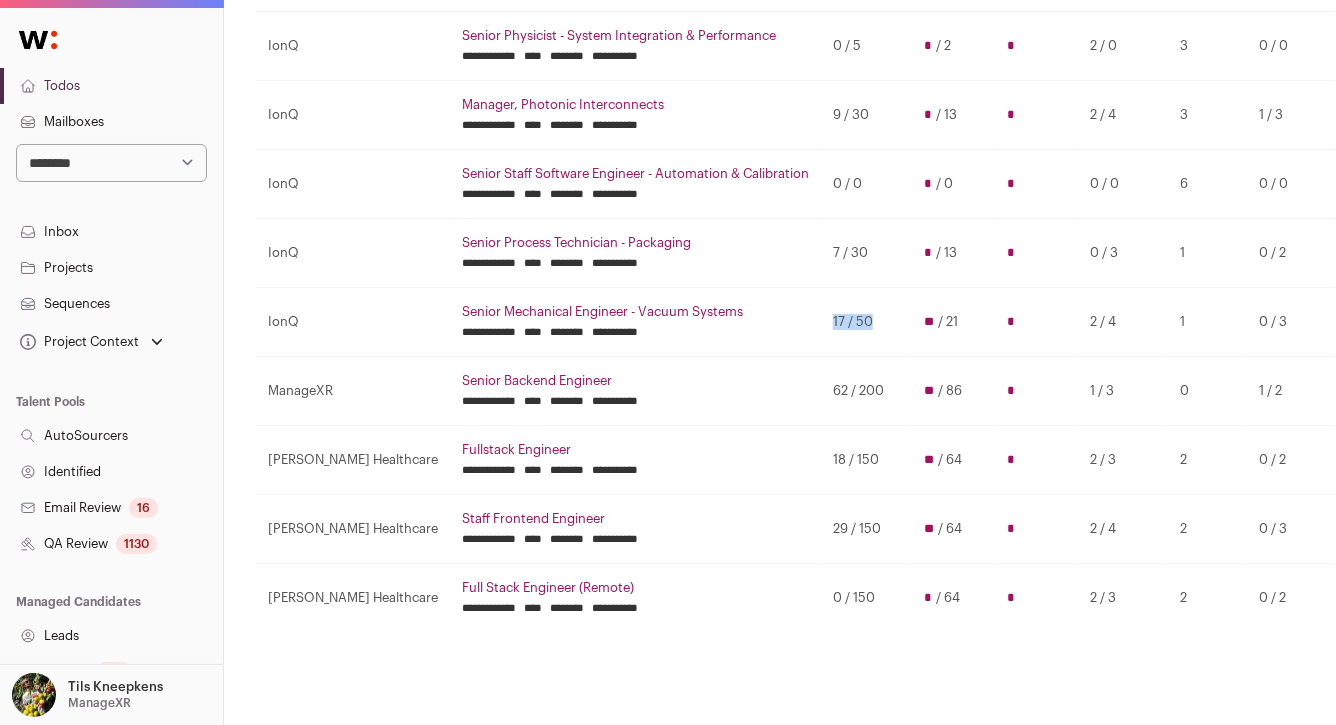 click on "17 / 50" at bounding box center (866, 321) 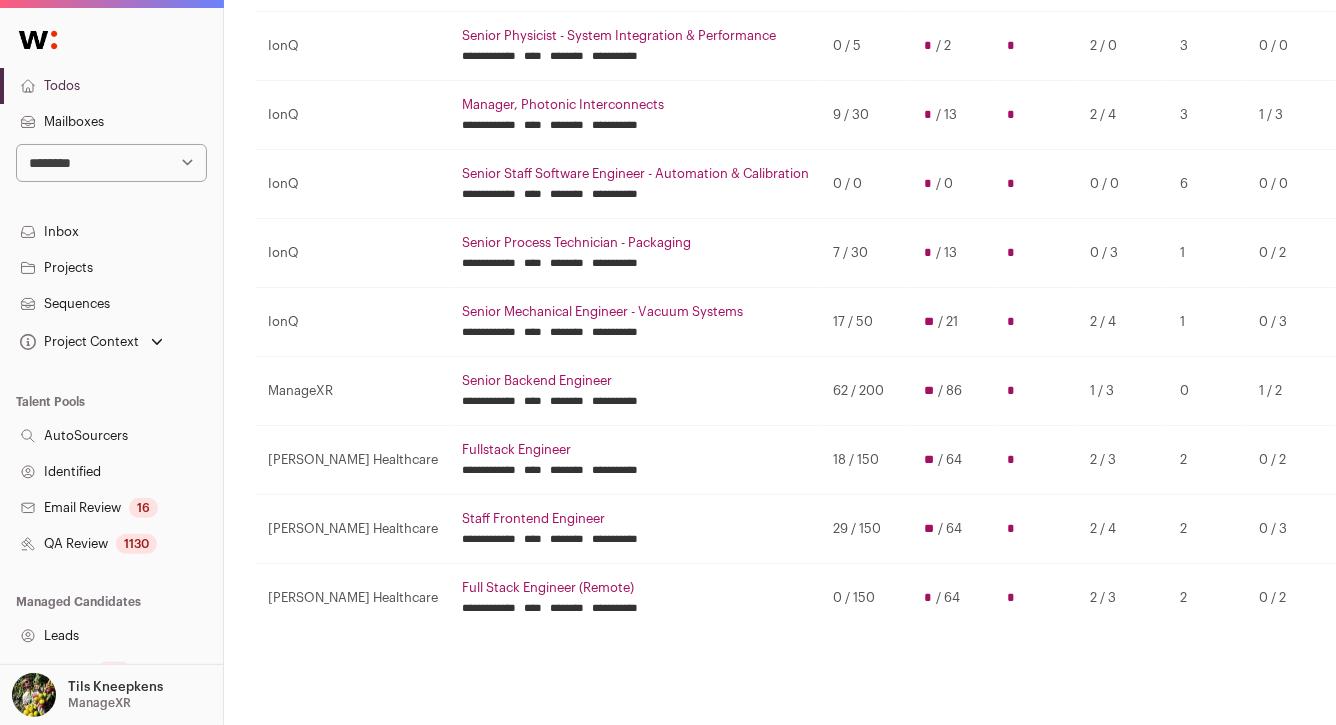 scroll, scrollTop: 594, scrollLeft: 0, axis: vertical 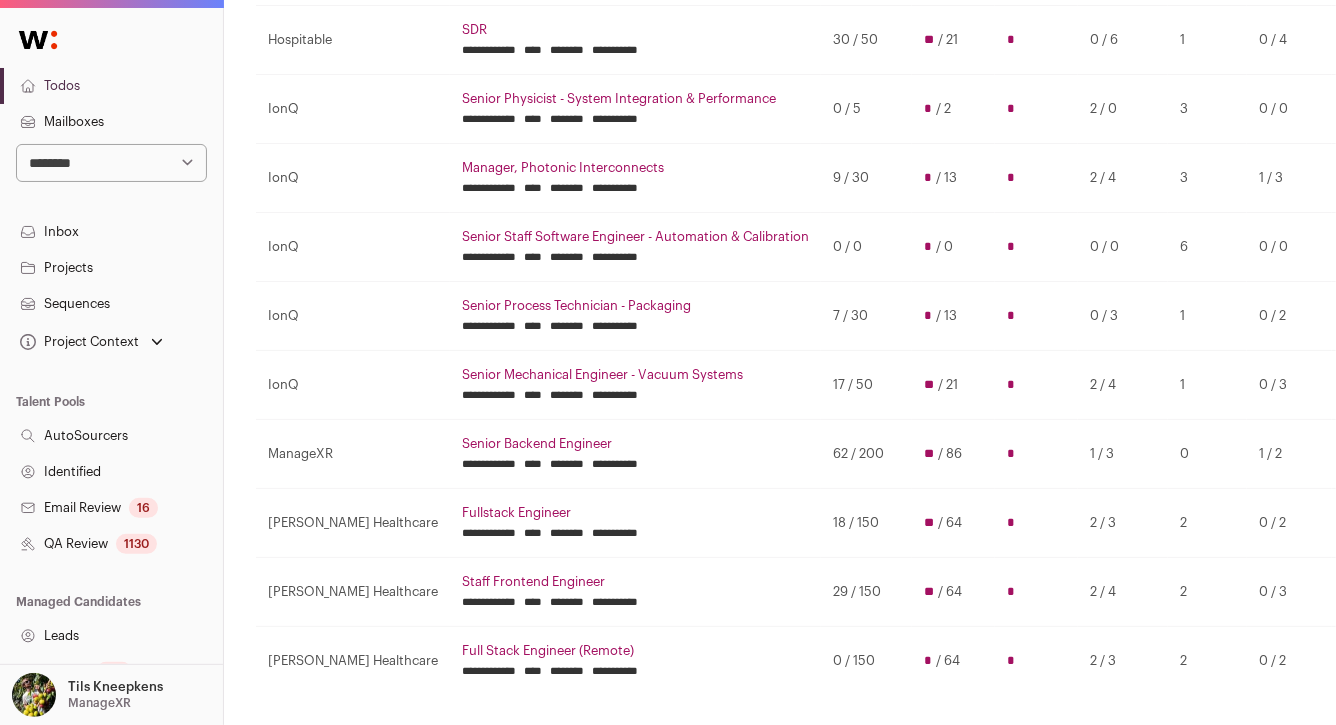 click on "0 / 0" at bounding box center [866, 246] 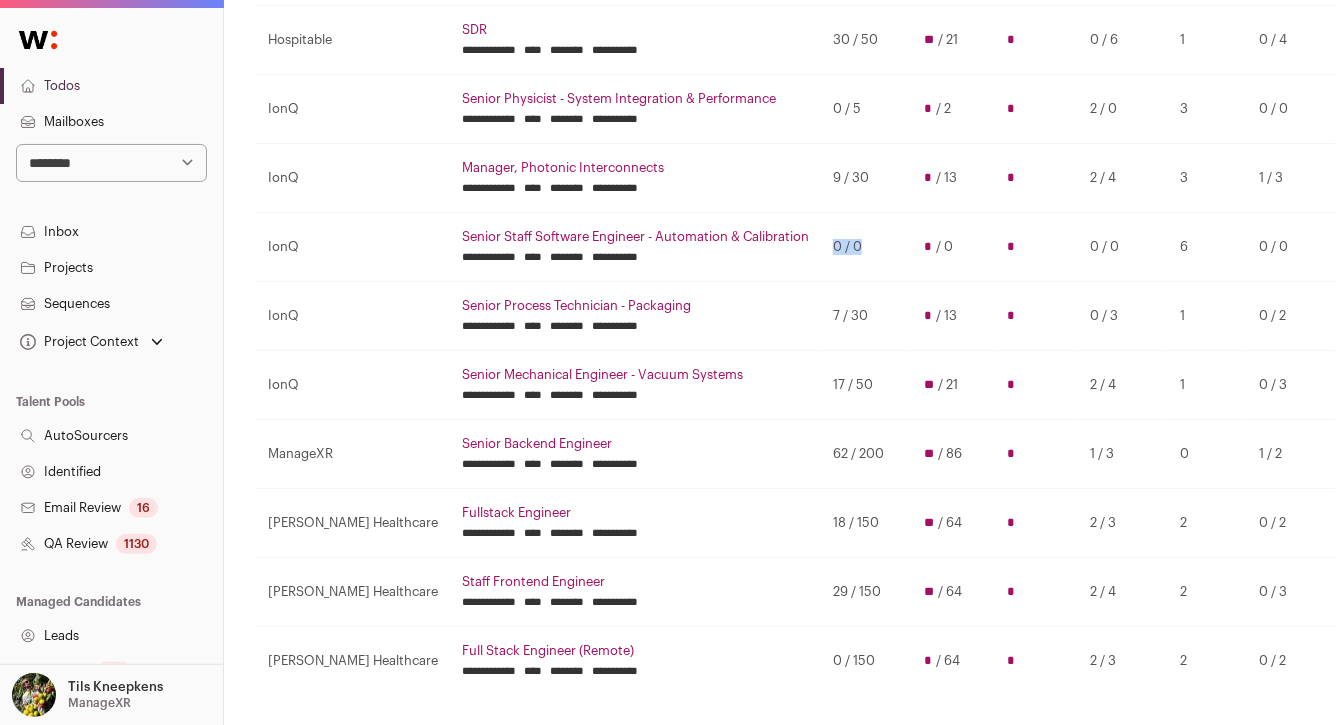click on "0 / 0" at bounding box center [866, 246] 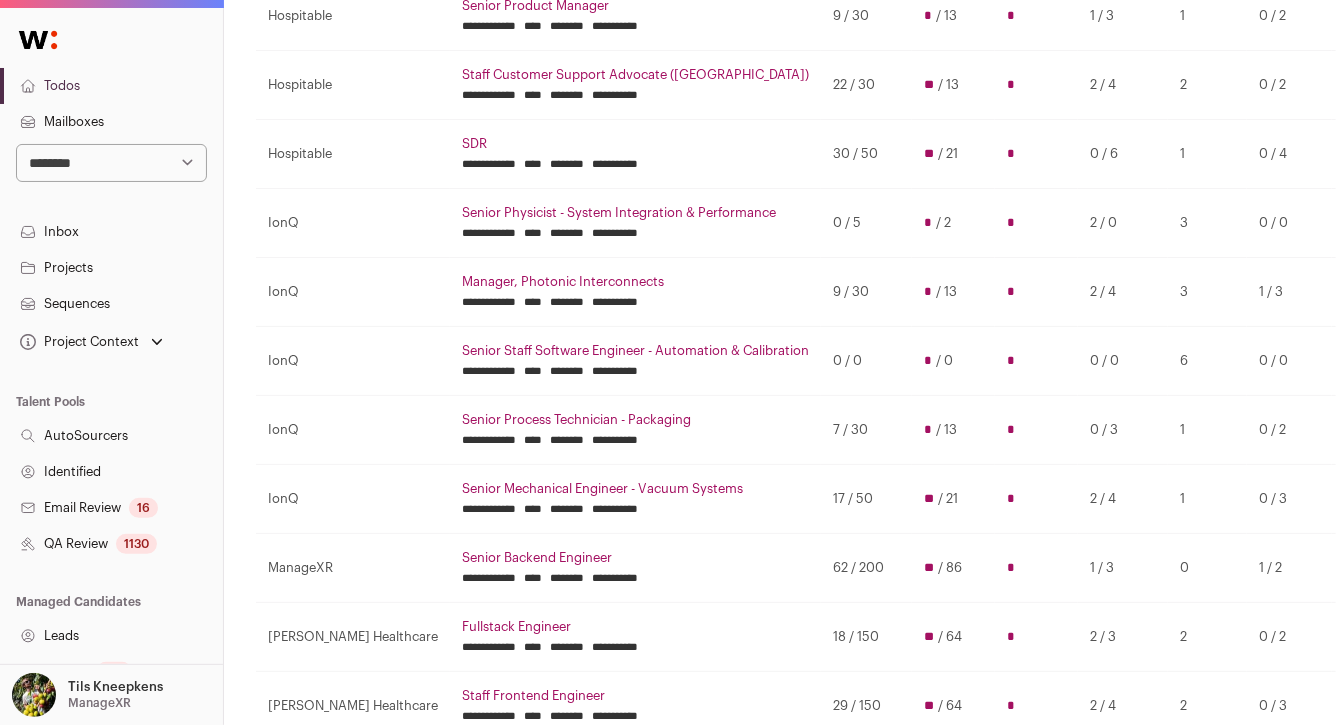 click on "0 / 5" at bounding box center [866, 222] 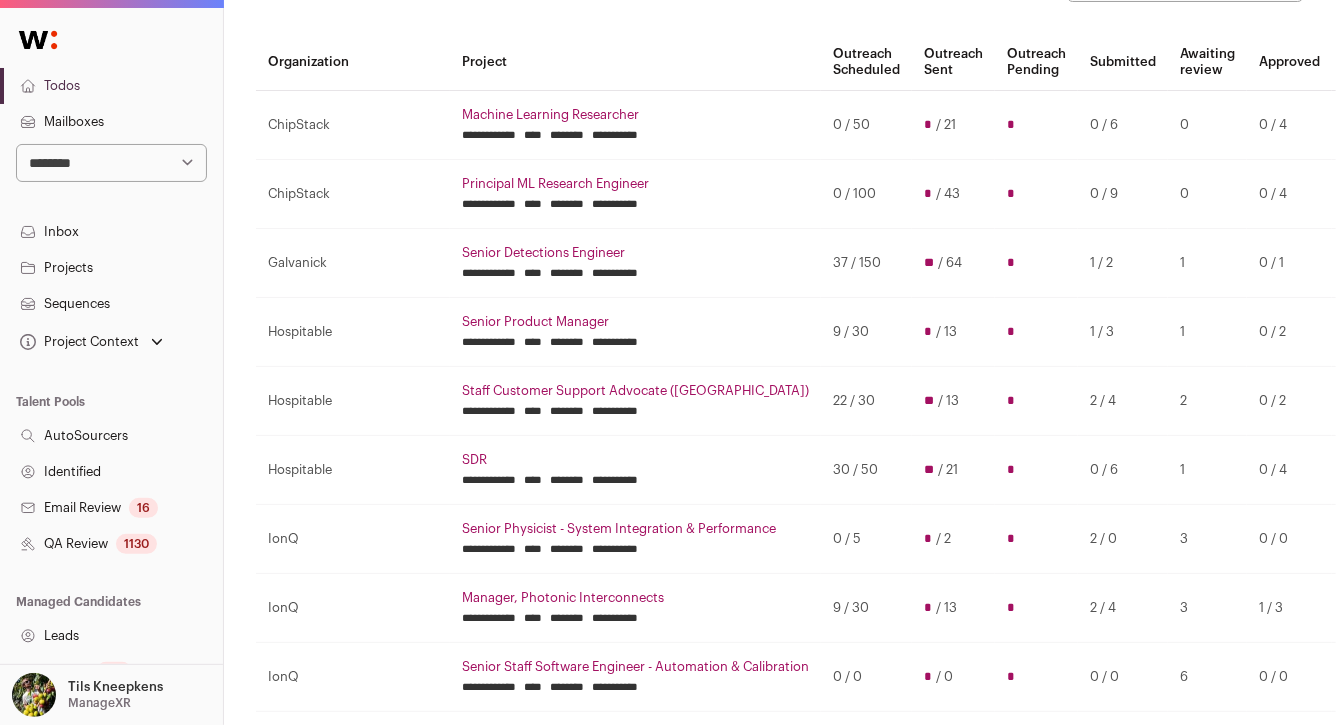 scroll, scrollTop: 162, scrollLeft: 0, axis: vertical 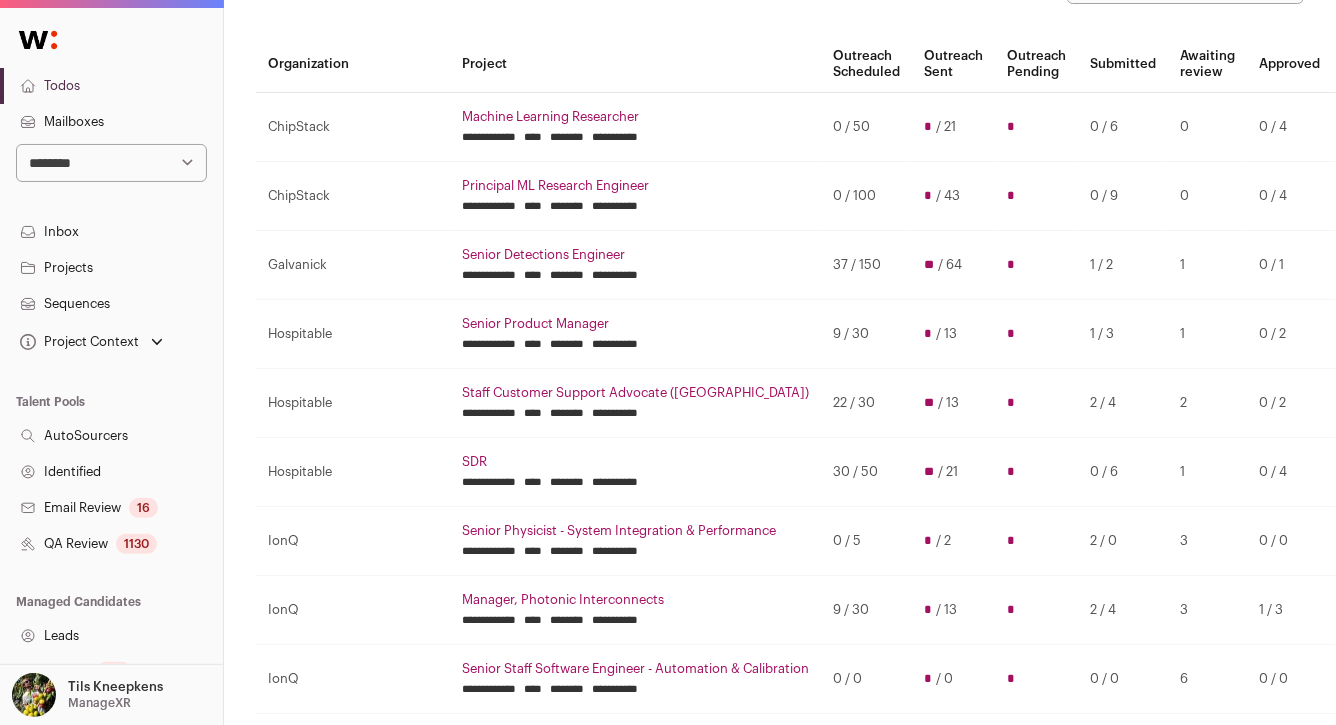 click on "0 / 50" at bounding box center [866, 126] 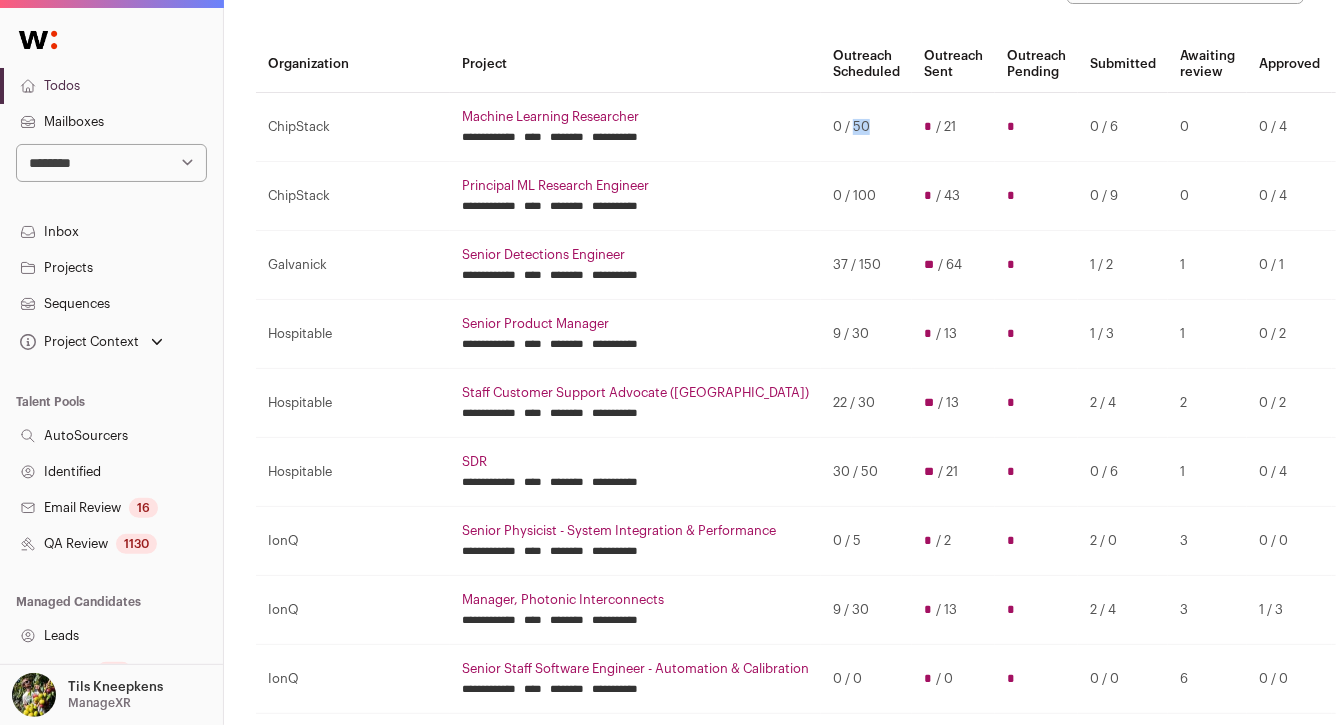 click on "0 / 50" at bounding box center (866, 126) 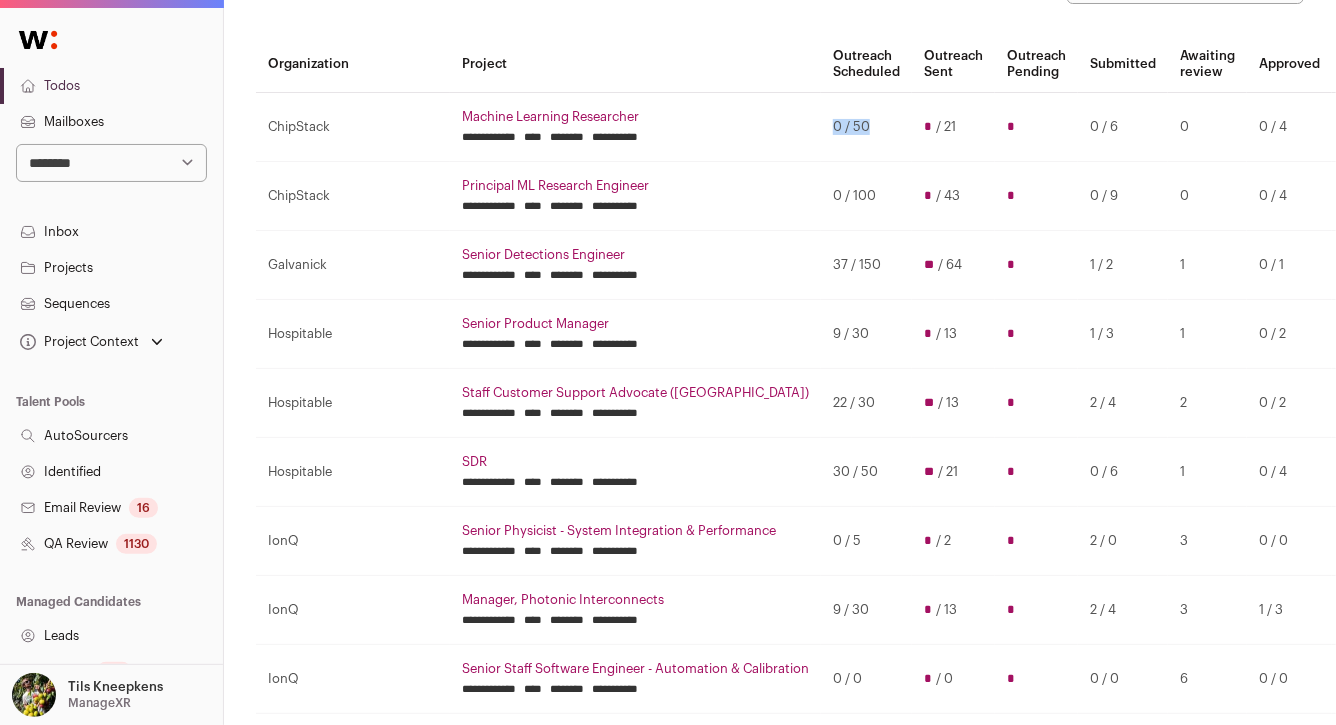 click on "0 / 50" at bounding box center (866, 126) 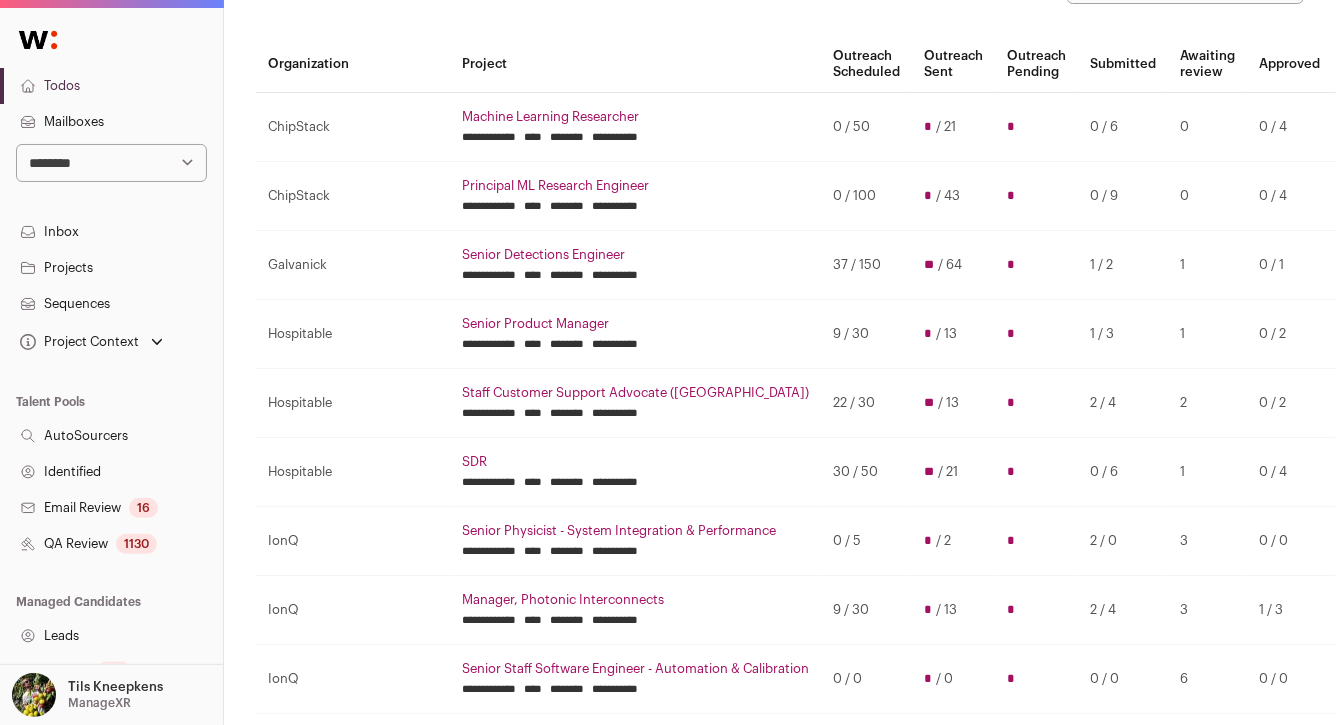 click on "0 / 100" at bounding box center [866, 195] 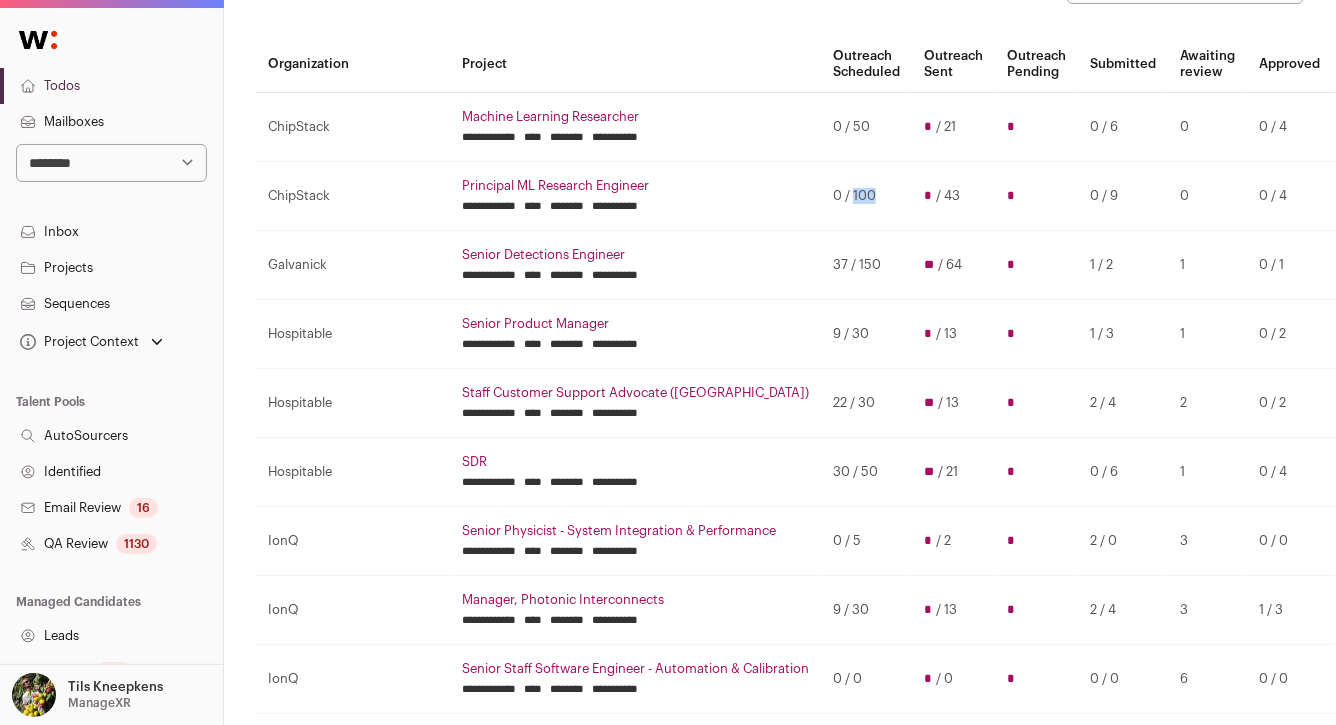 click on "0 / 100" at bounding box center [866, 195] 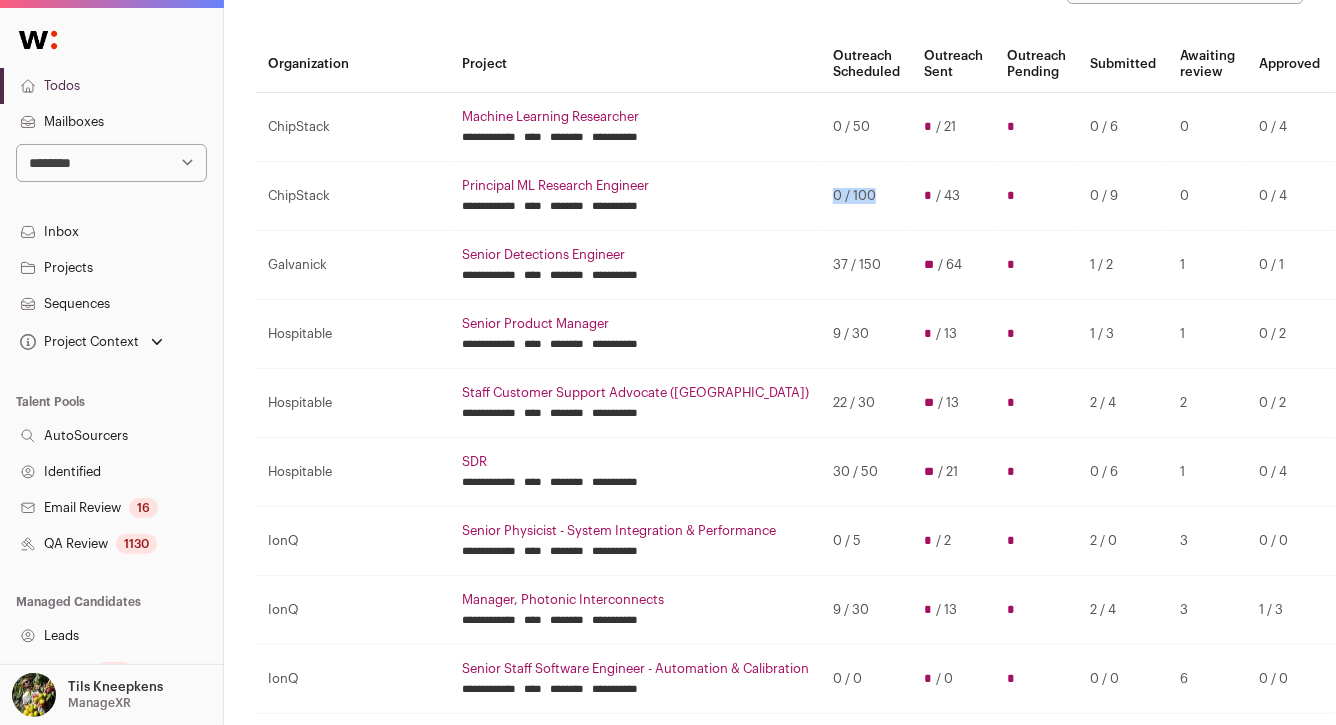click on "0 / 100" at bounding box center (866, 195) 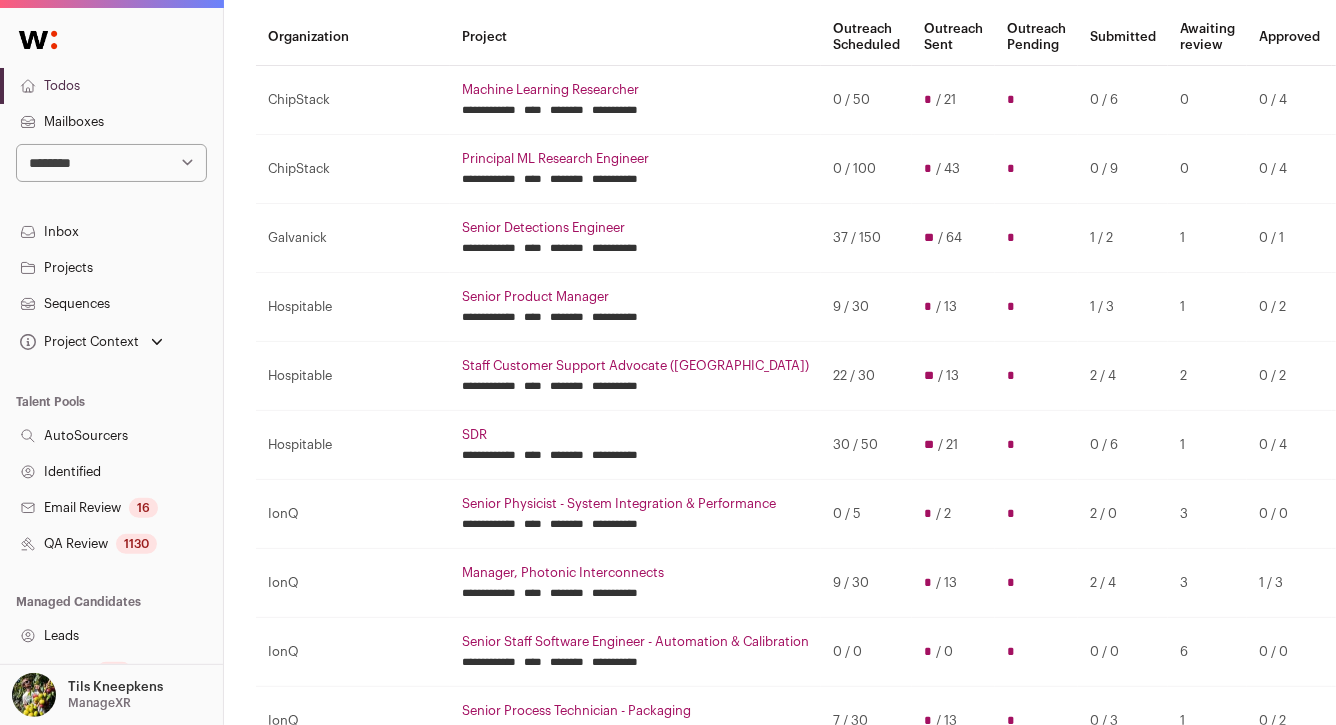 scroll, scrollTop: 167, scrollLeft: 0, axis: vertical 